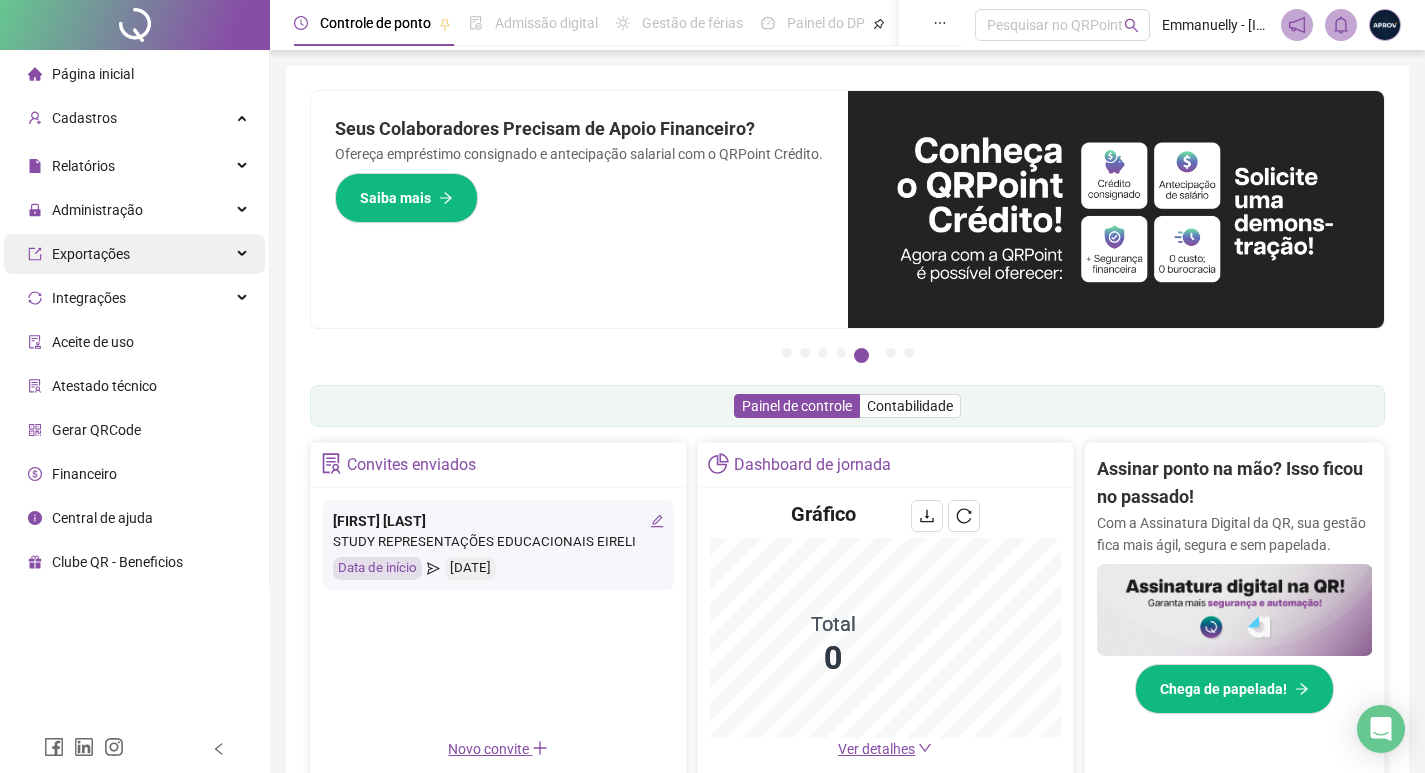 scroll, scrollTop: 0, scrollLeft: 0, axis: both 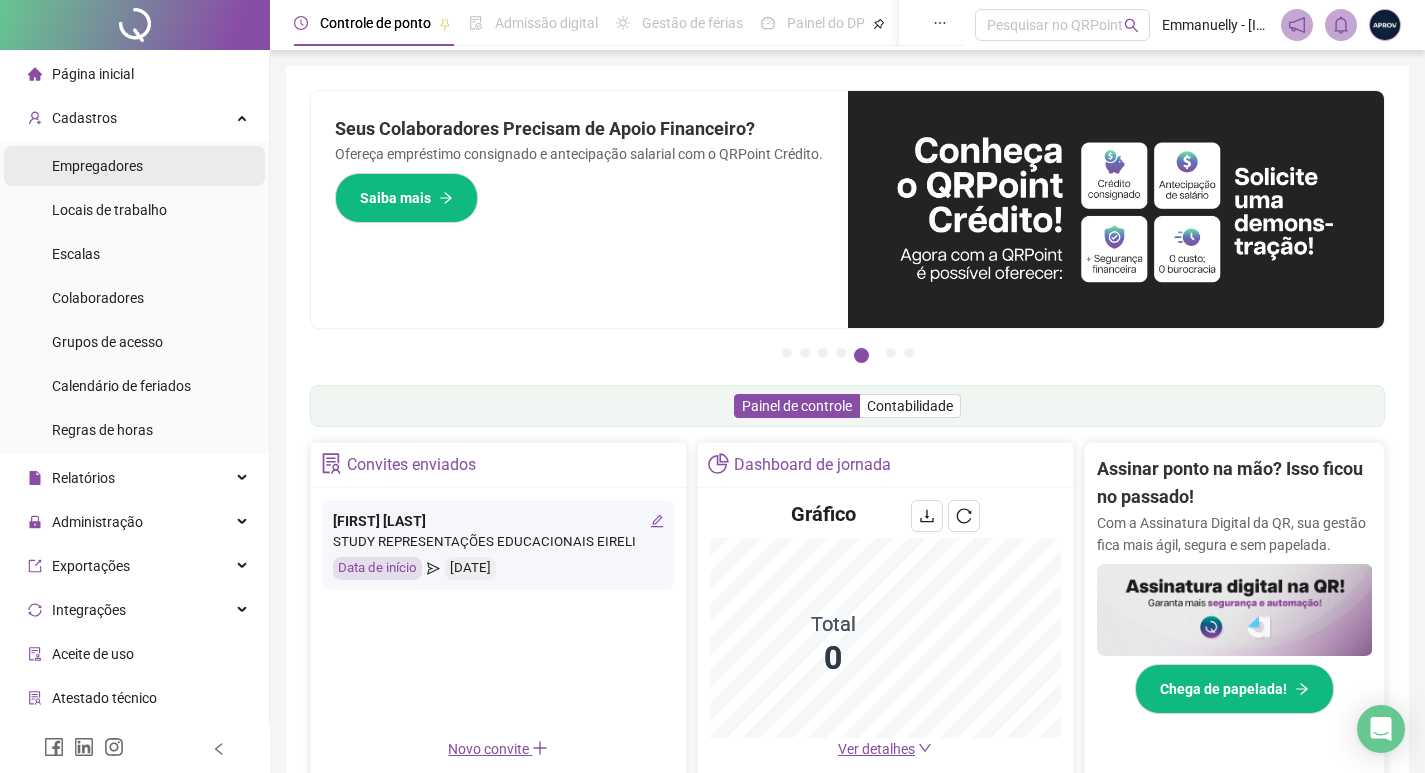 click on "Empregadores" at bounding box center [97, 166] 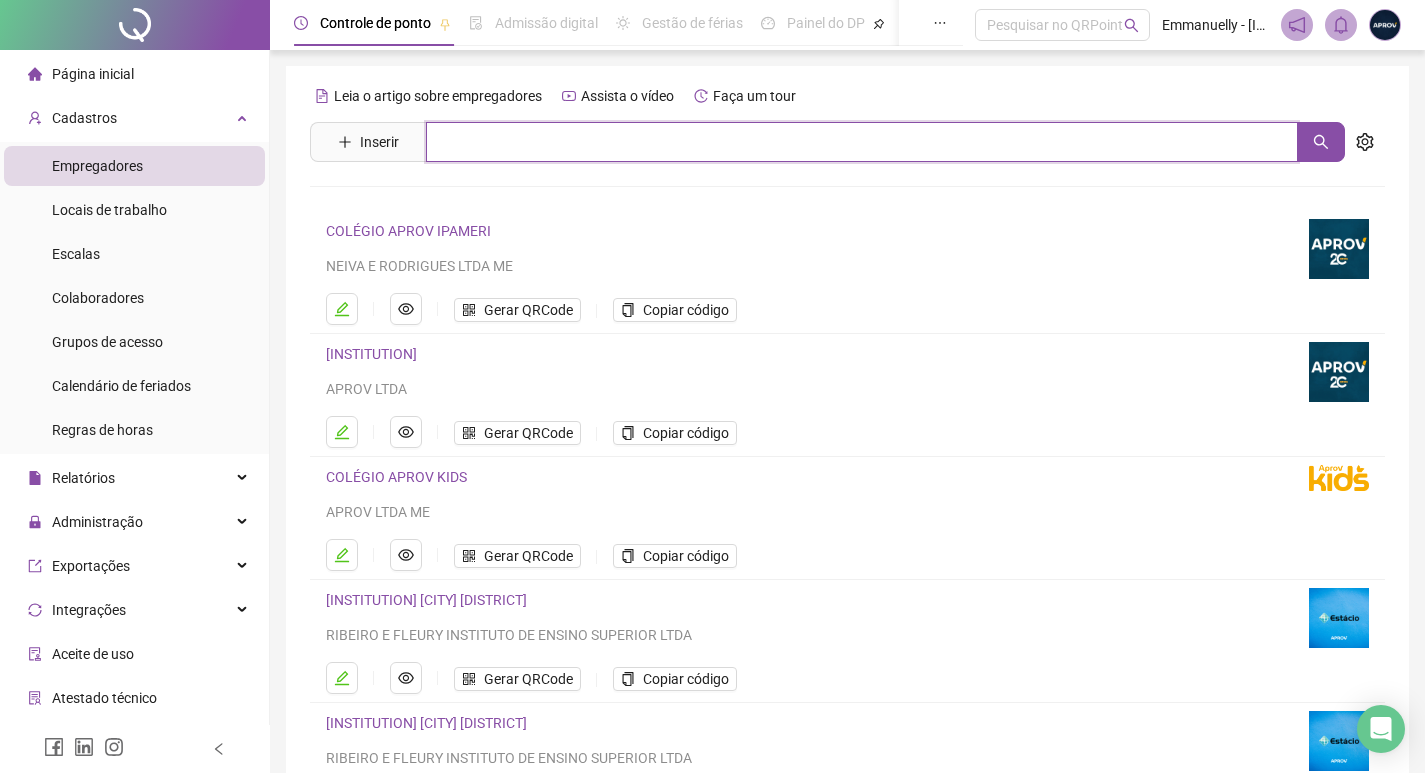 click at bounding box center (862, 142) 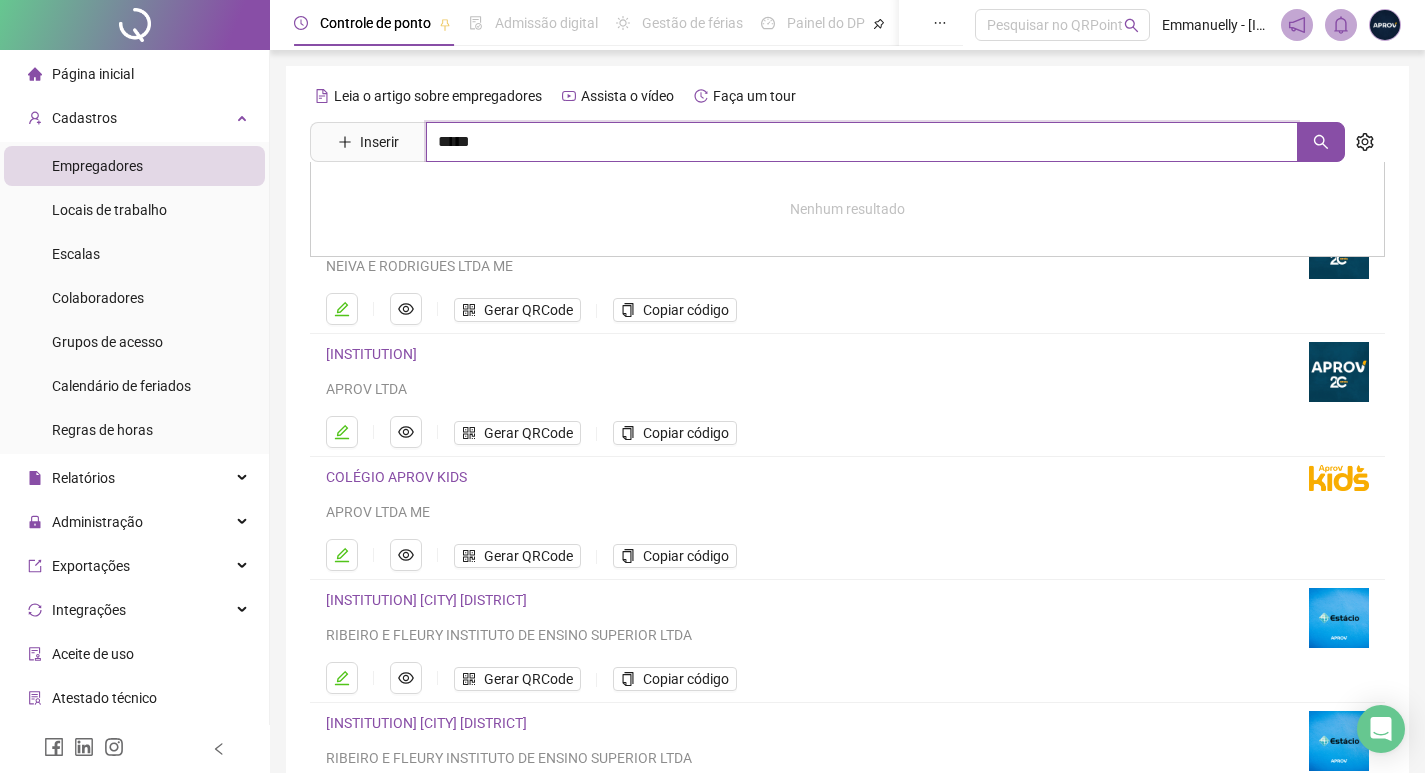 type on "*****" 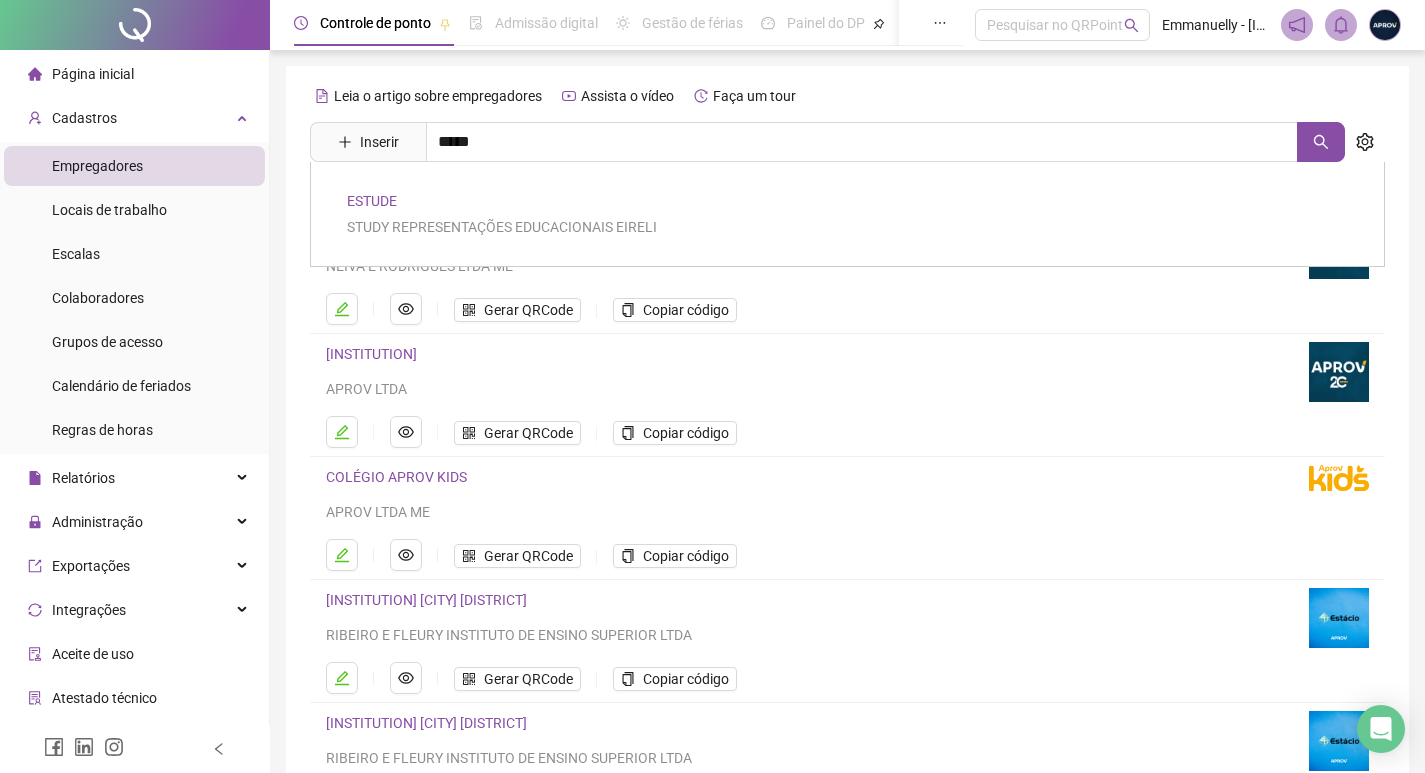 click on "ESTUDE" at bounding box center (372, 201) 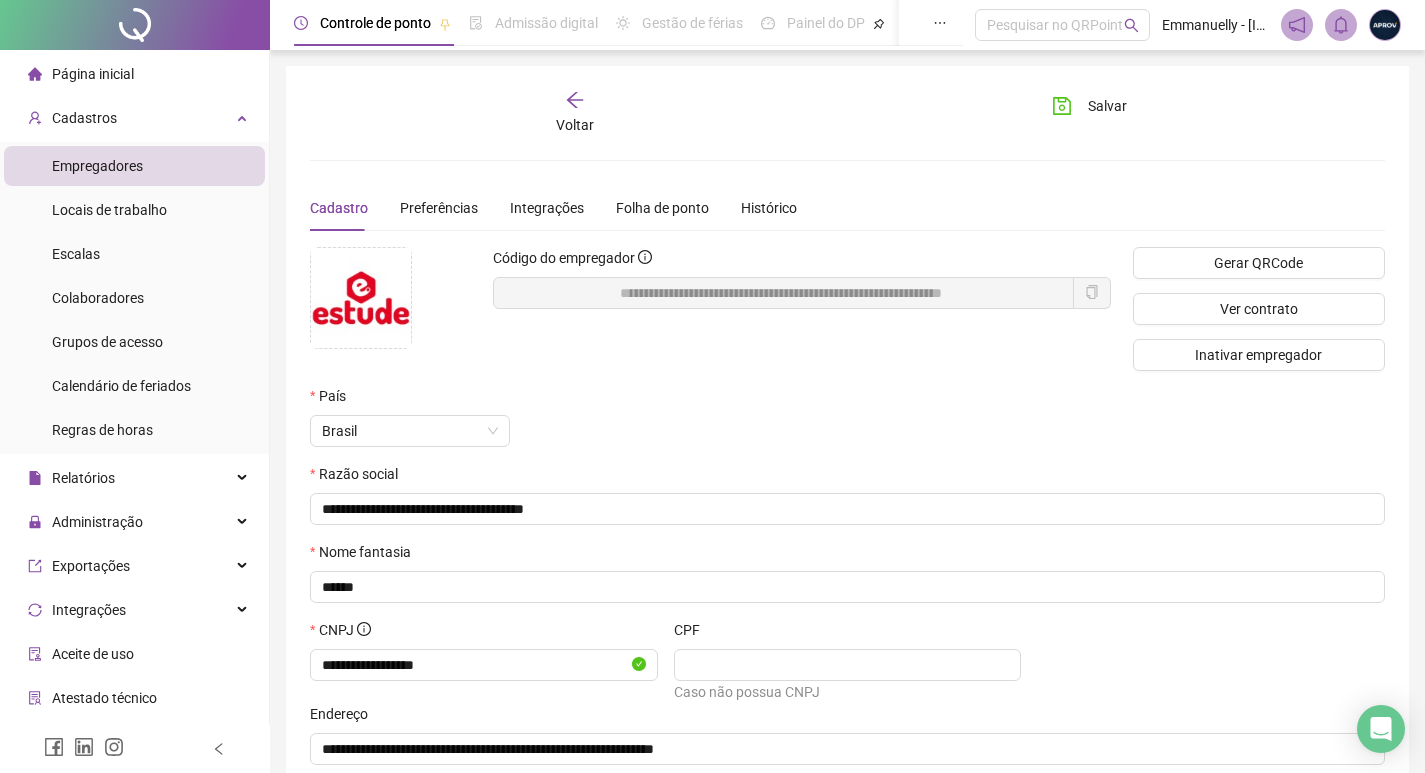 click at bounding box center (1092, 293) 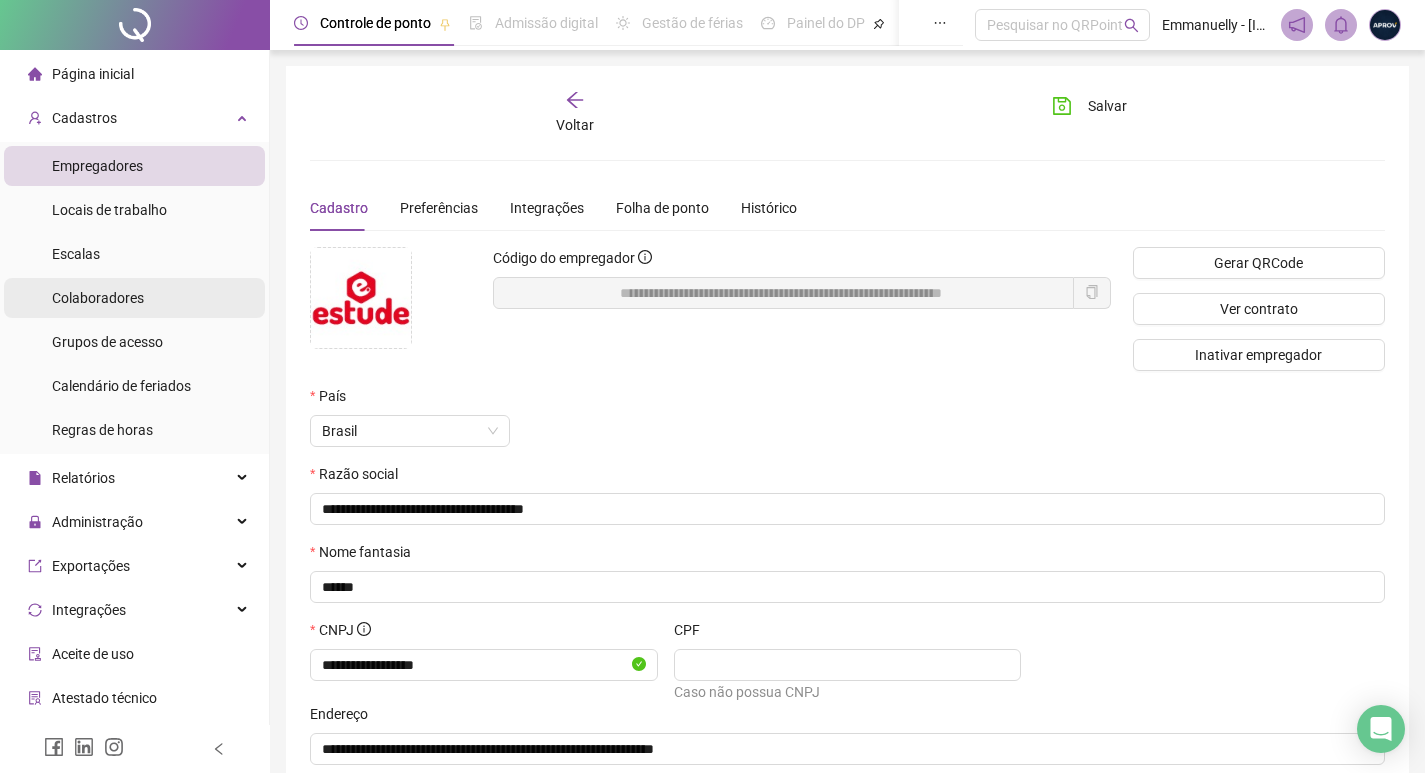 click on "Colaboradores" at bounding box center [98, 298] 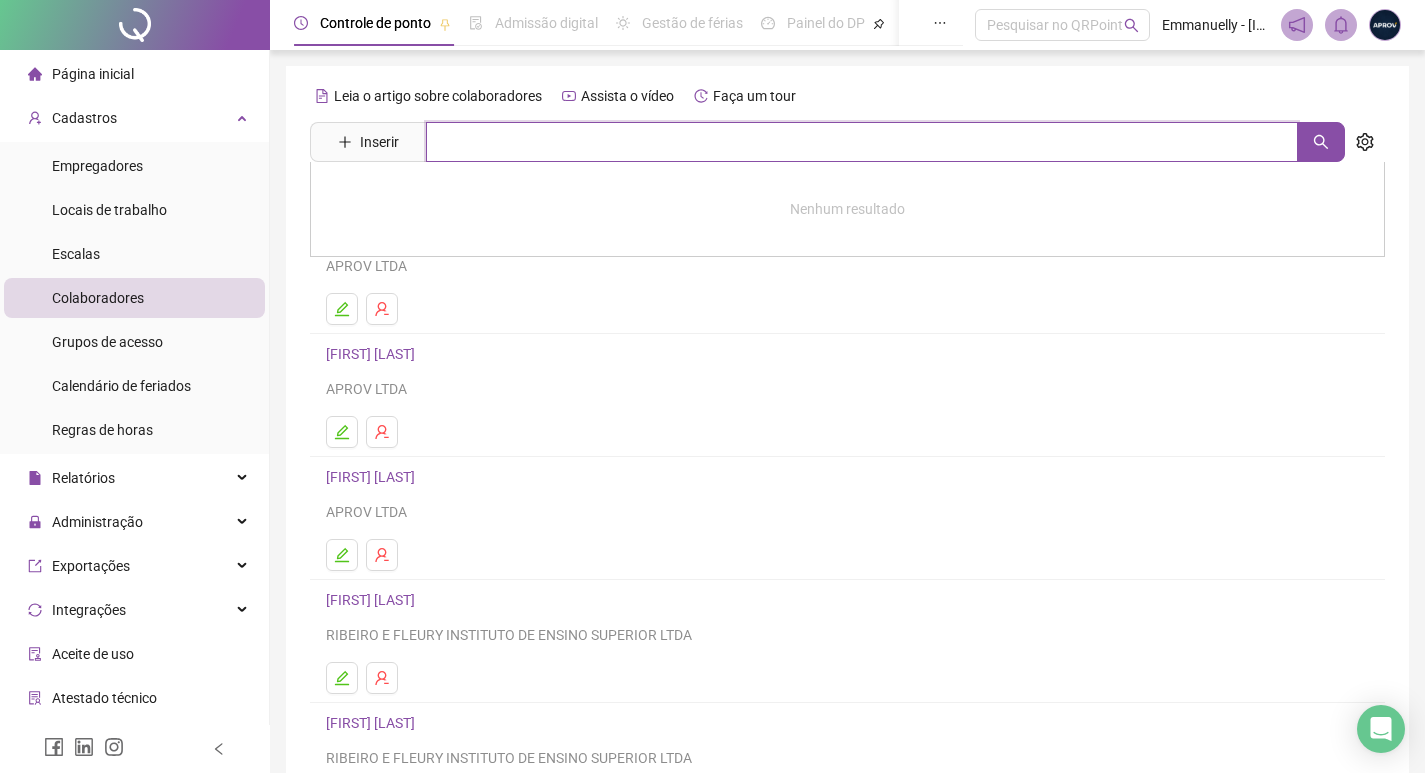 click at bounding box center (862, 142) 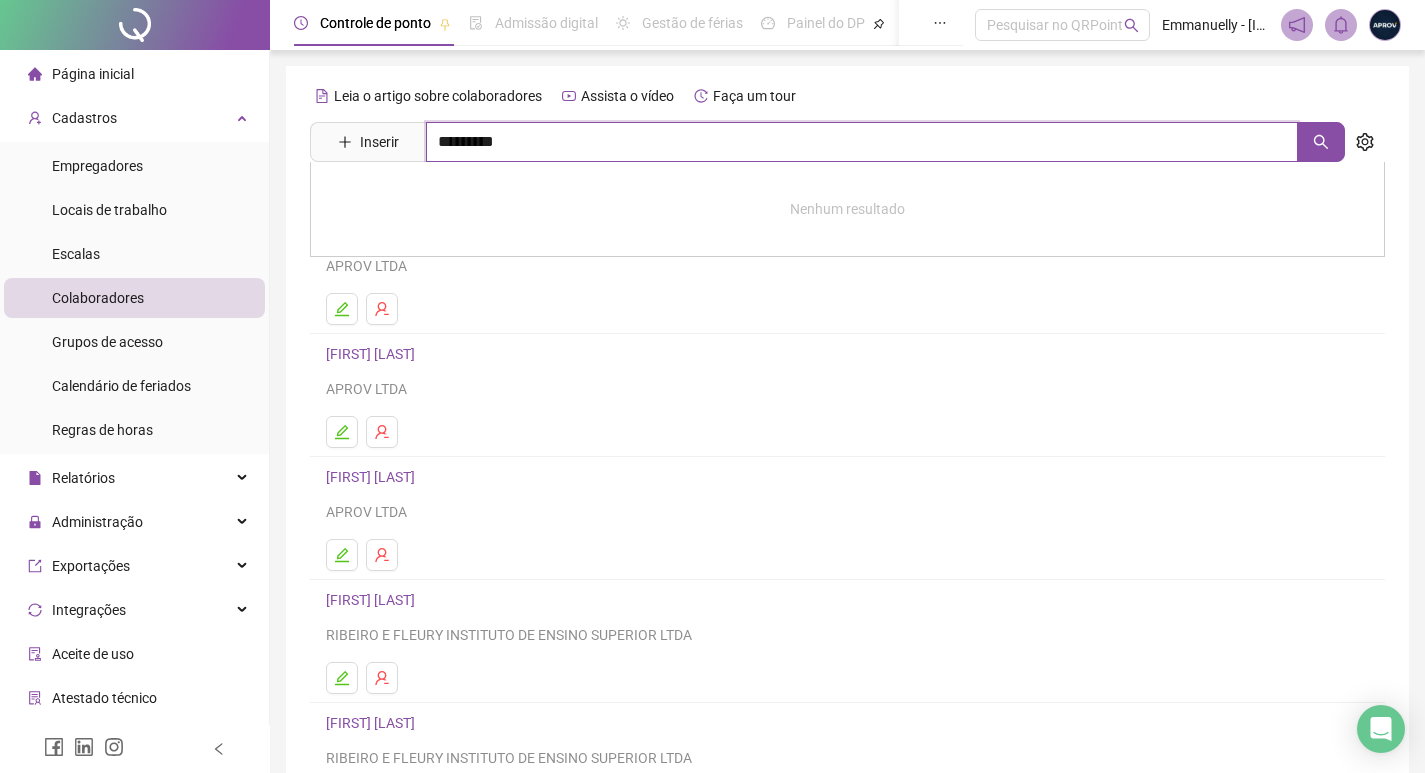 type on "*********" 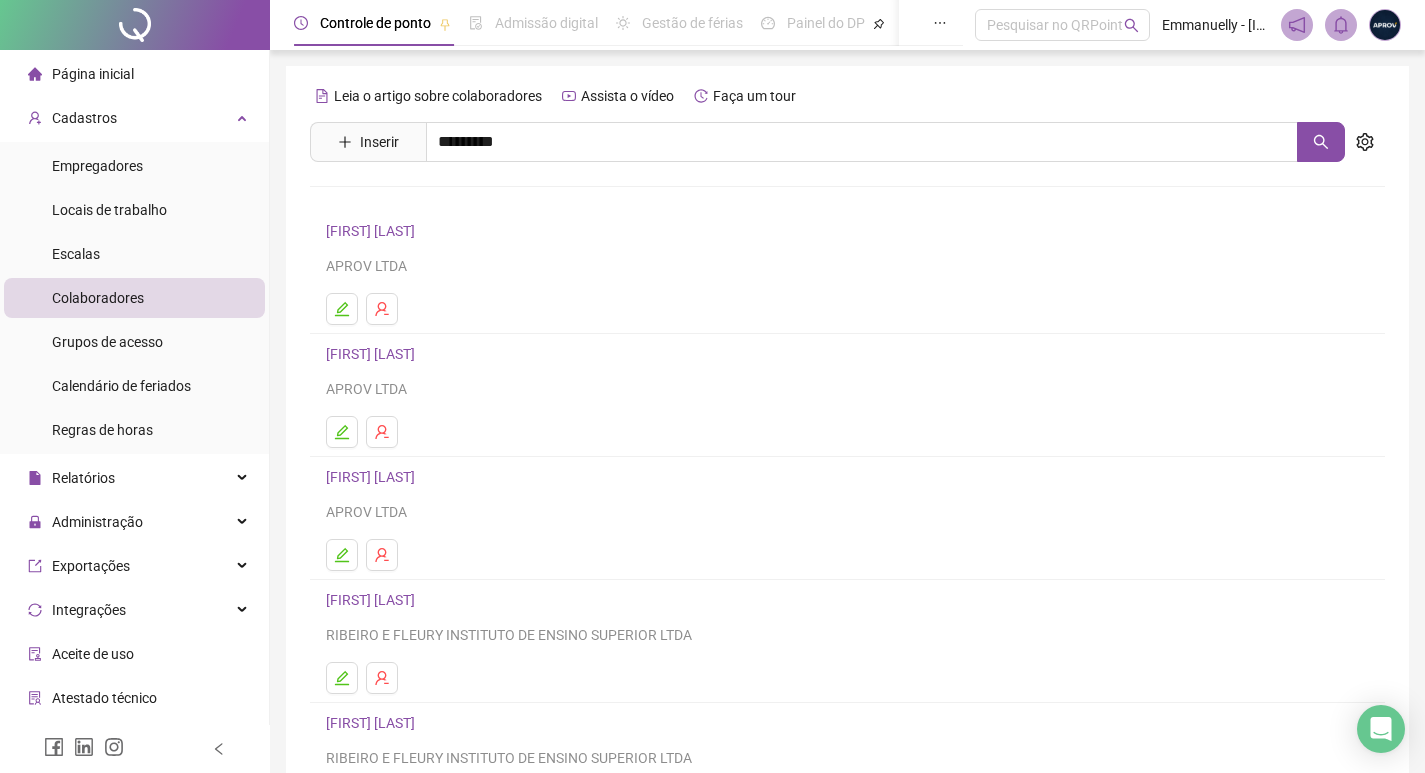 click on "[FIRST] [LAST]" at bounding box center (391, 201) 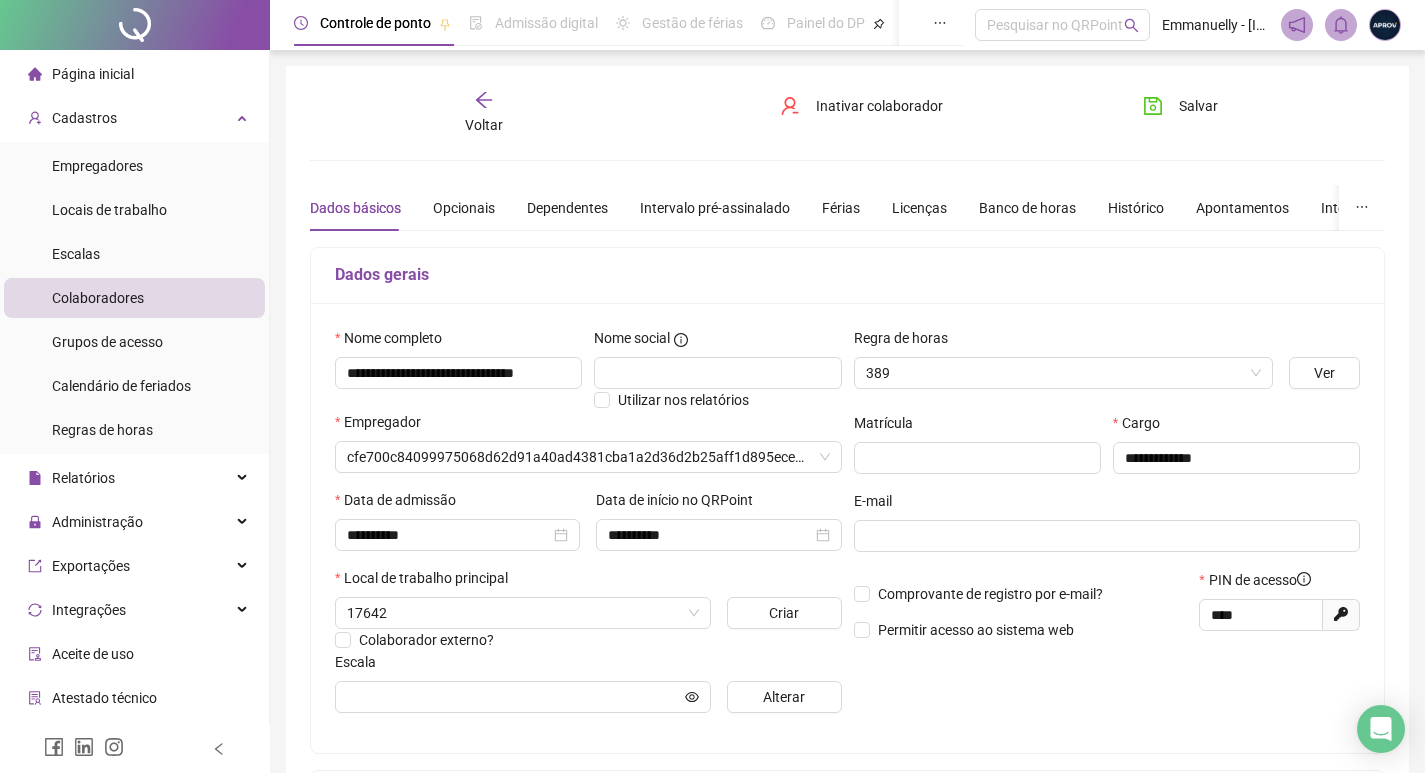 type on "**********" 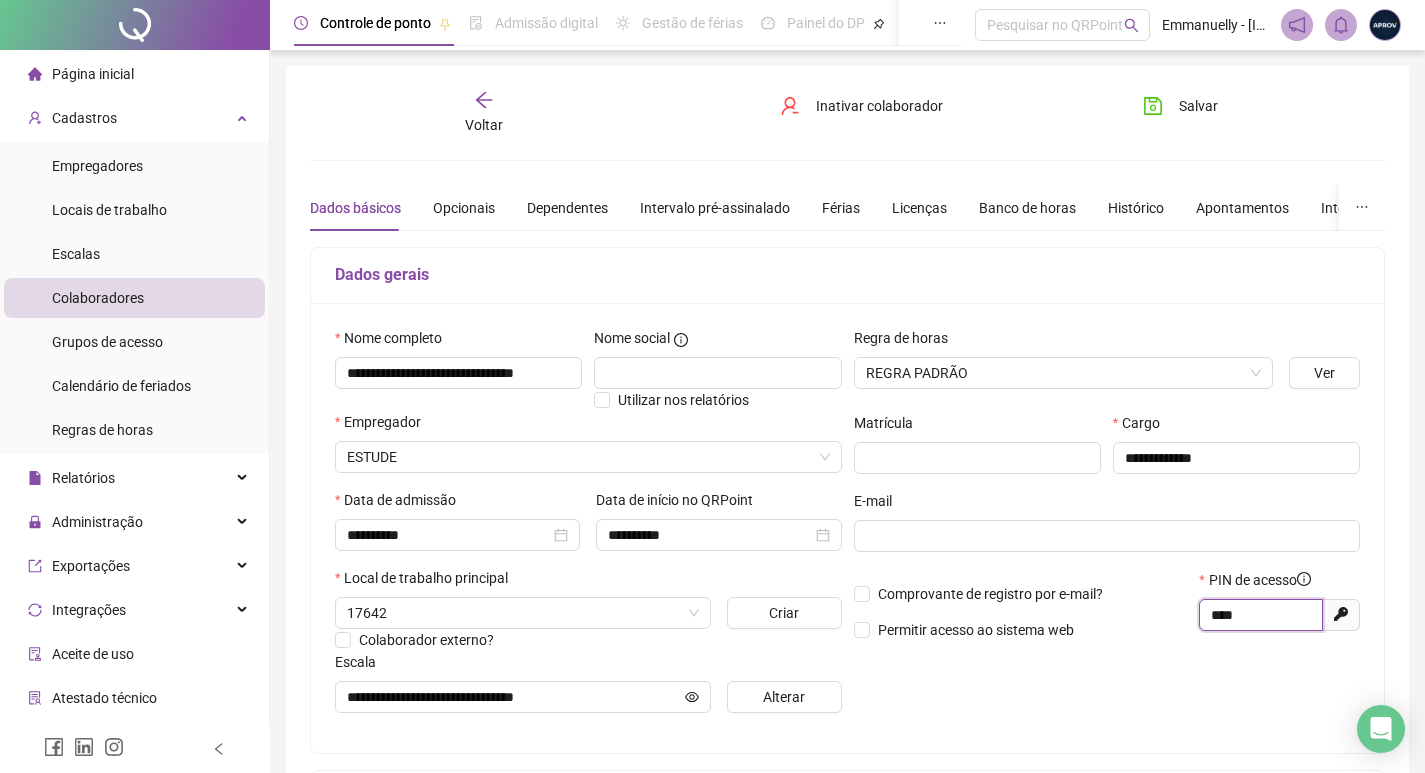 click on "****" at bounding box center (1259, 615) 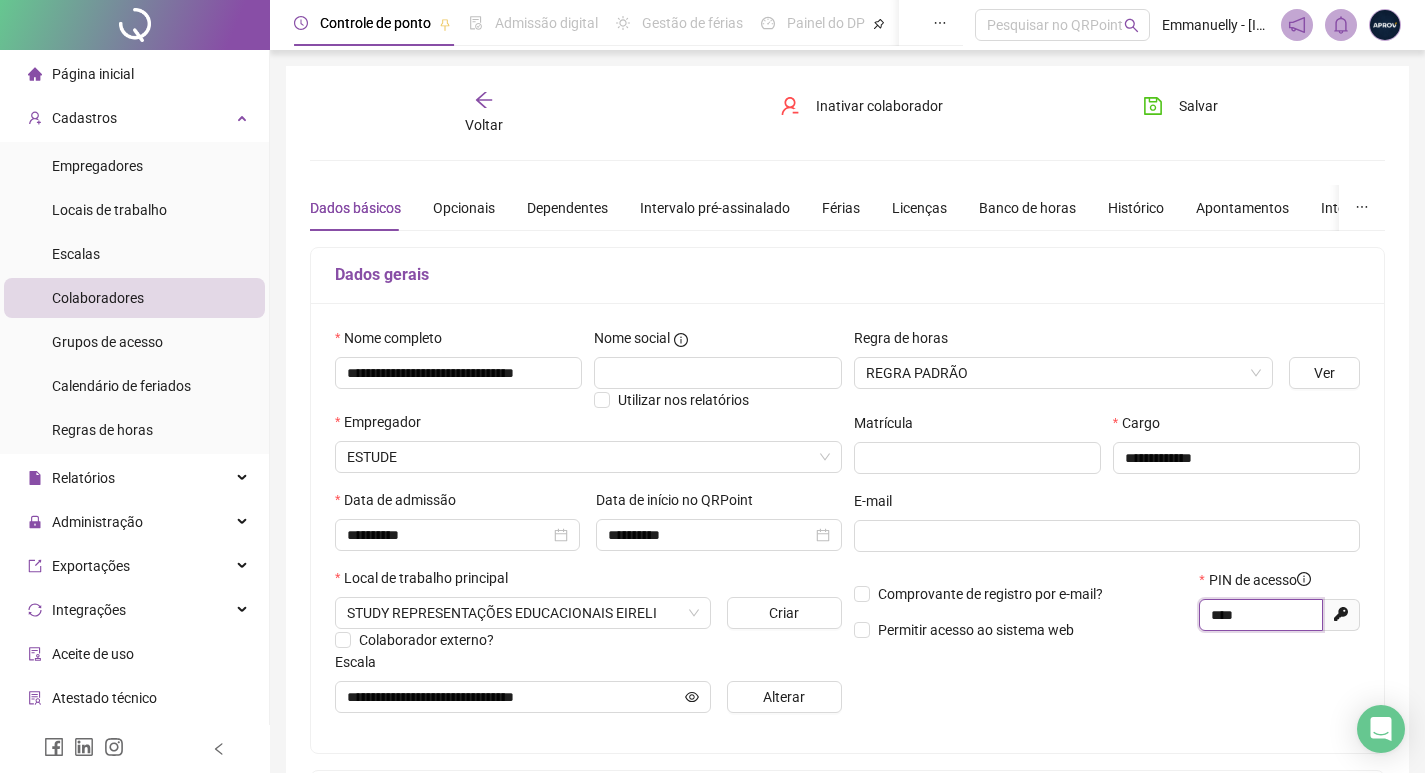 click on "****" at bounding box center (1259, 615) 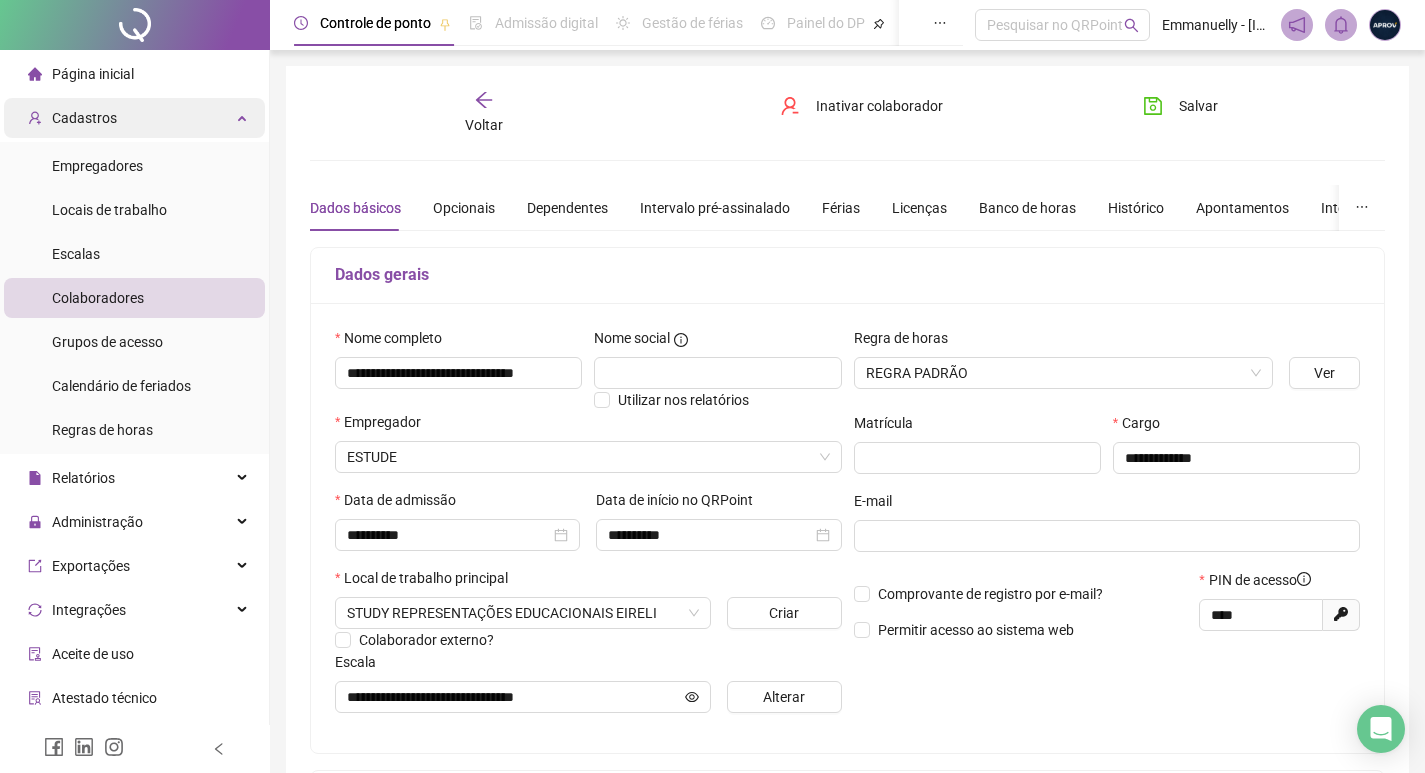click on "Cadastros" at bounding box center (84, 118) 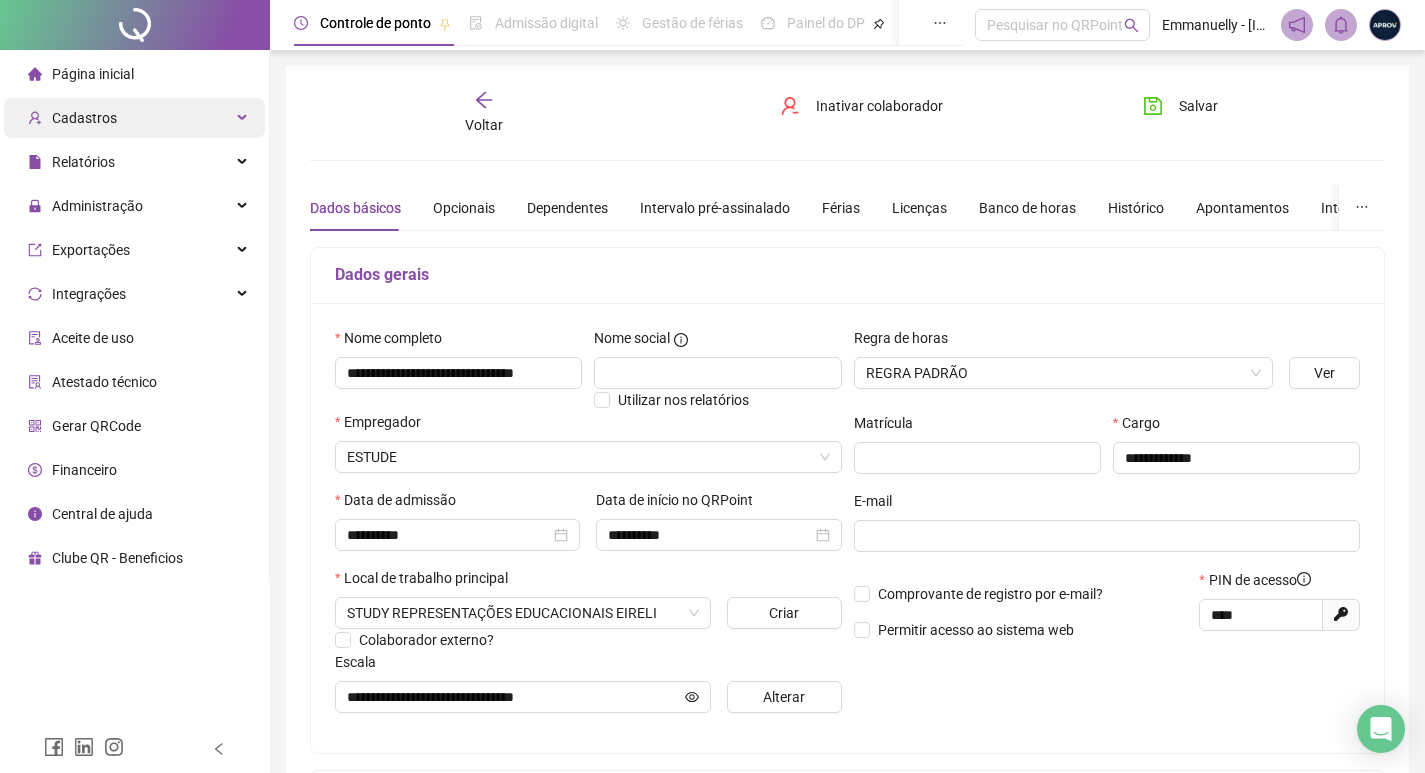 click on "Cadastros" at bounding box center [84, 118] 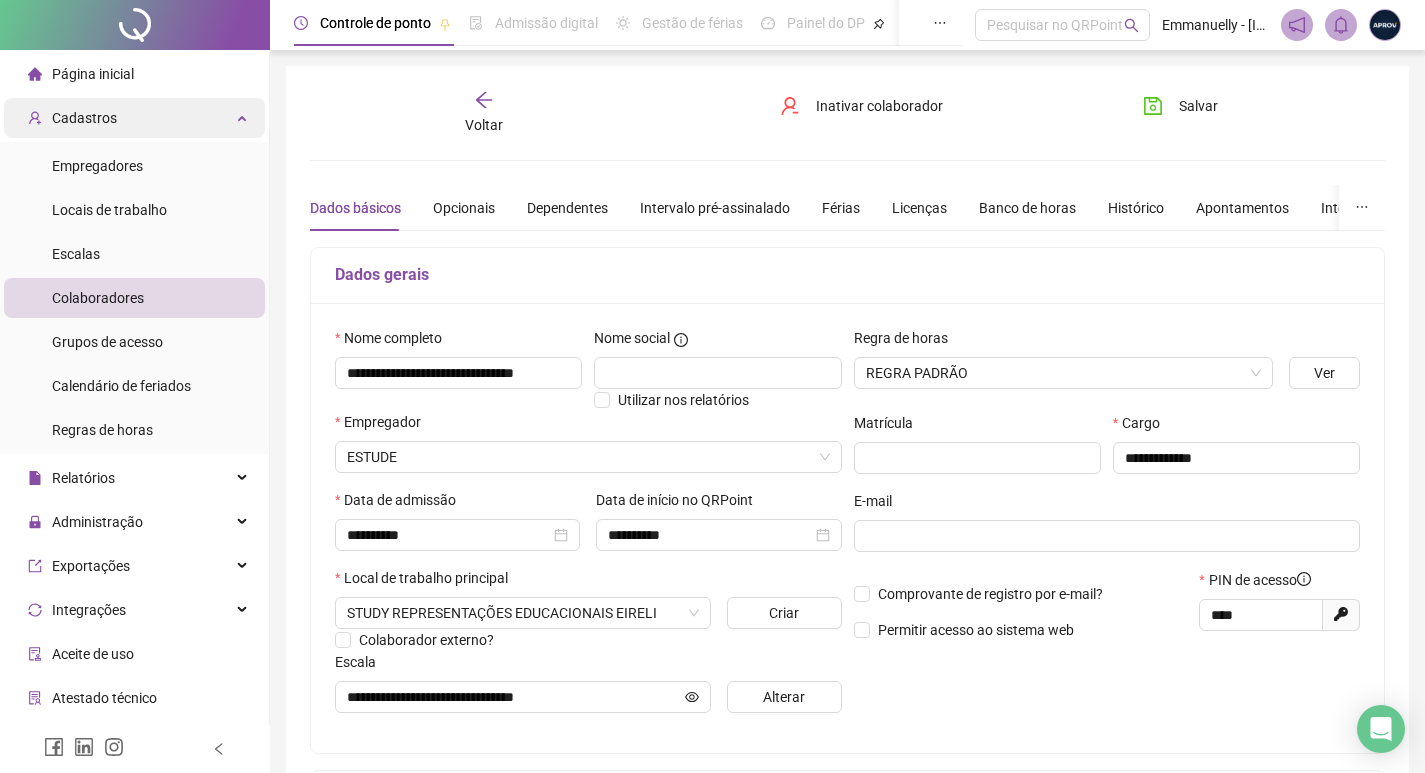 click on "Cadastros" at bounding box center [72, 118] 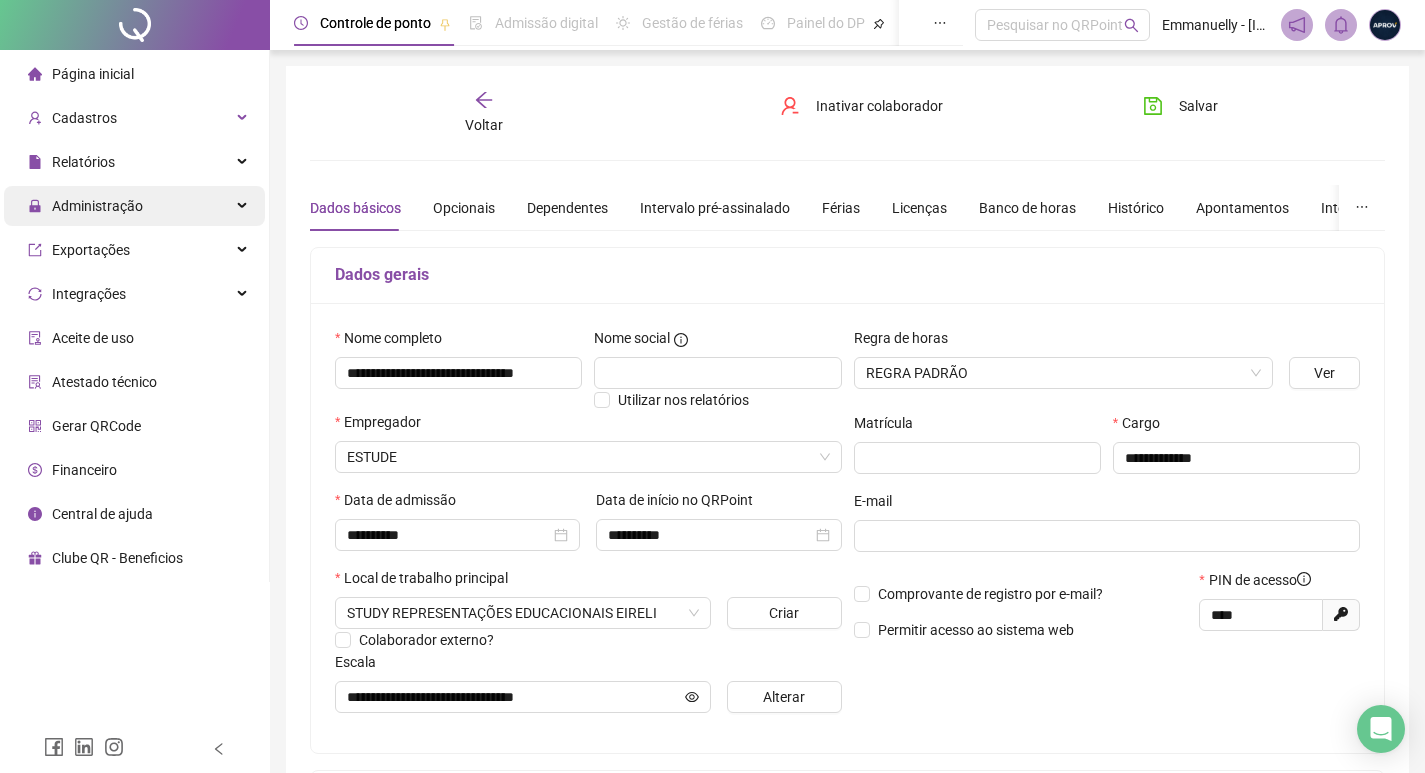 click on "Administração" at bounding box center [97, 206] 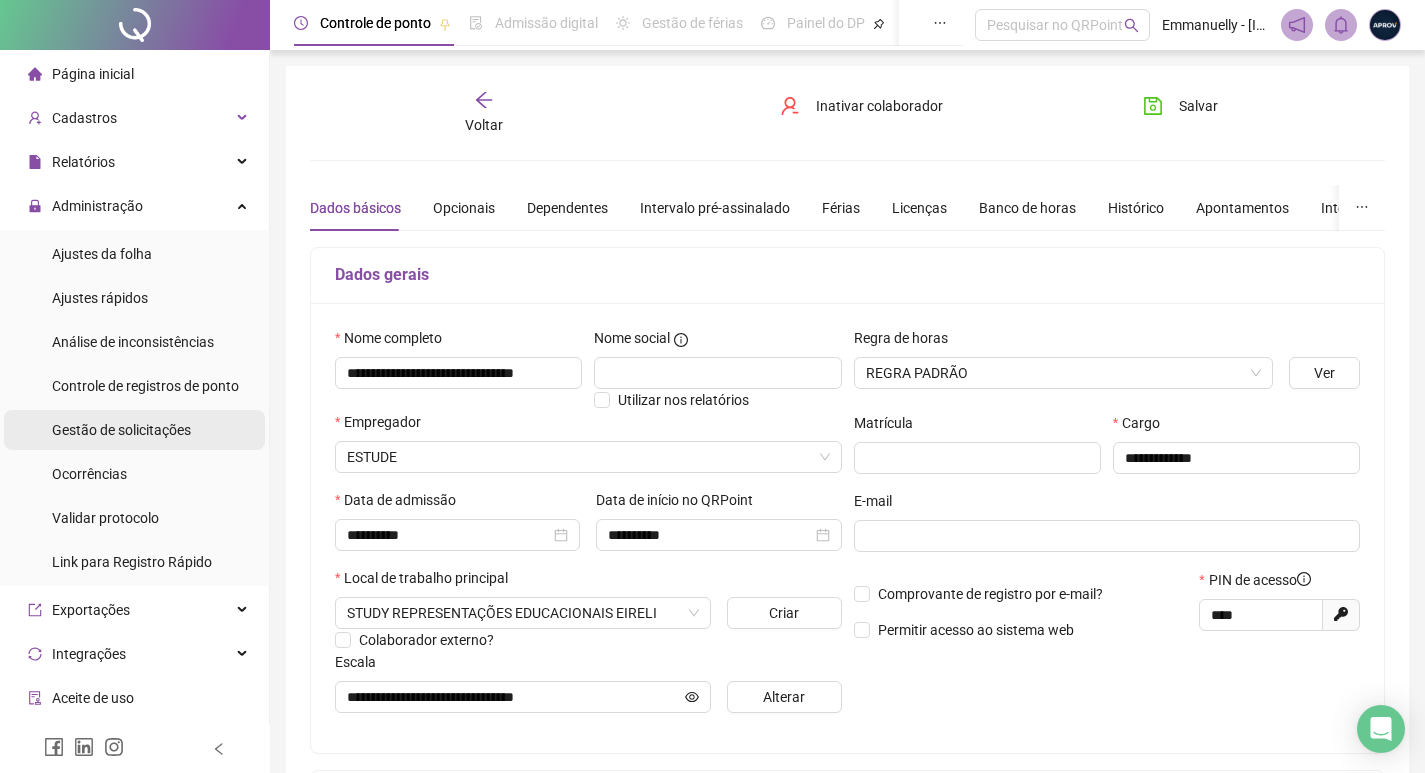 click on "Gestão de solicitações" at bounding box center [121, 430] 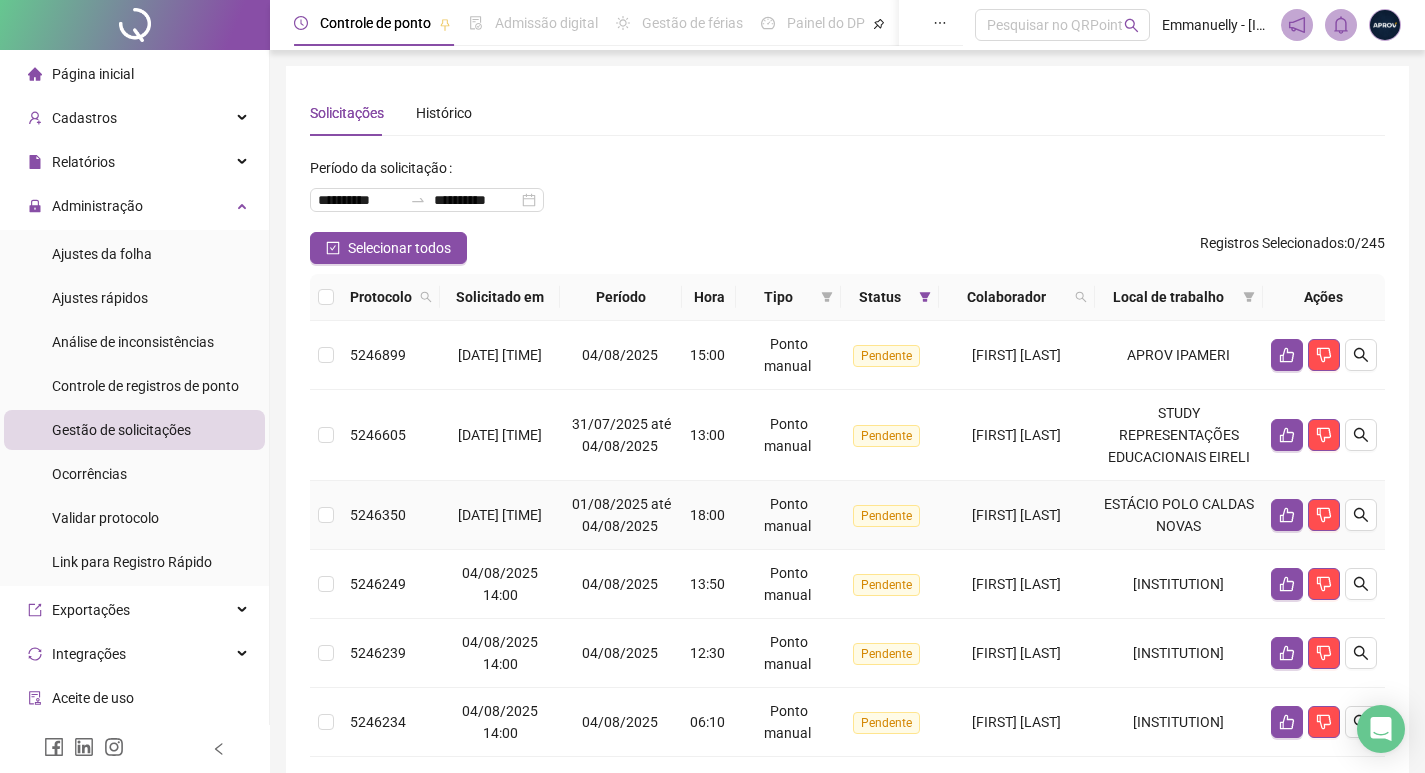 scroll, scrollTop: 100, scrollLeft: 0, axis: vertical 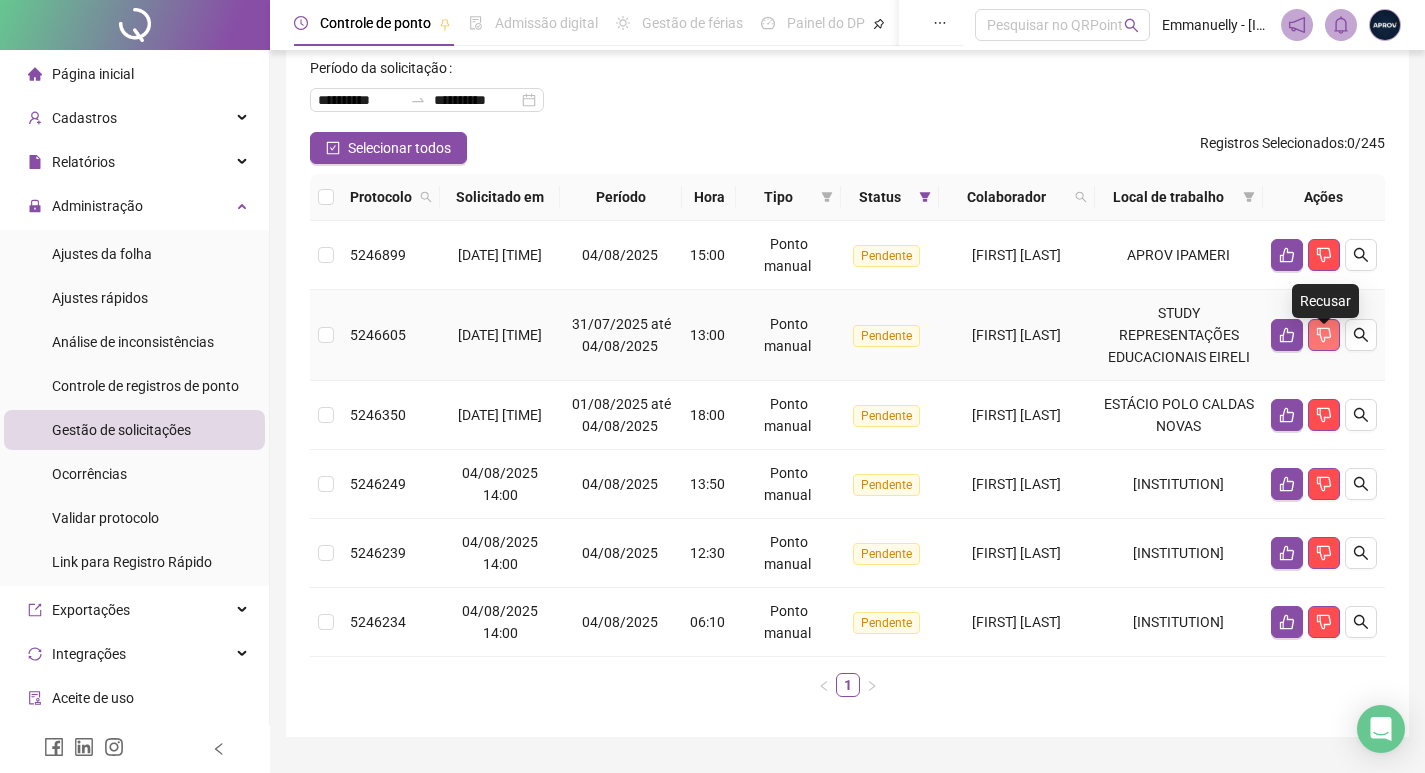 click 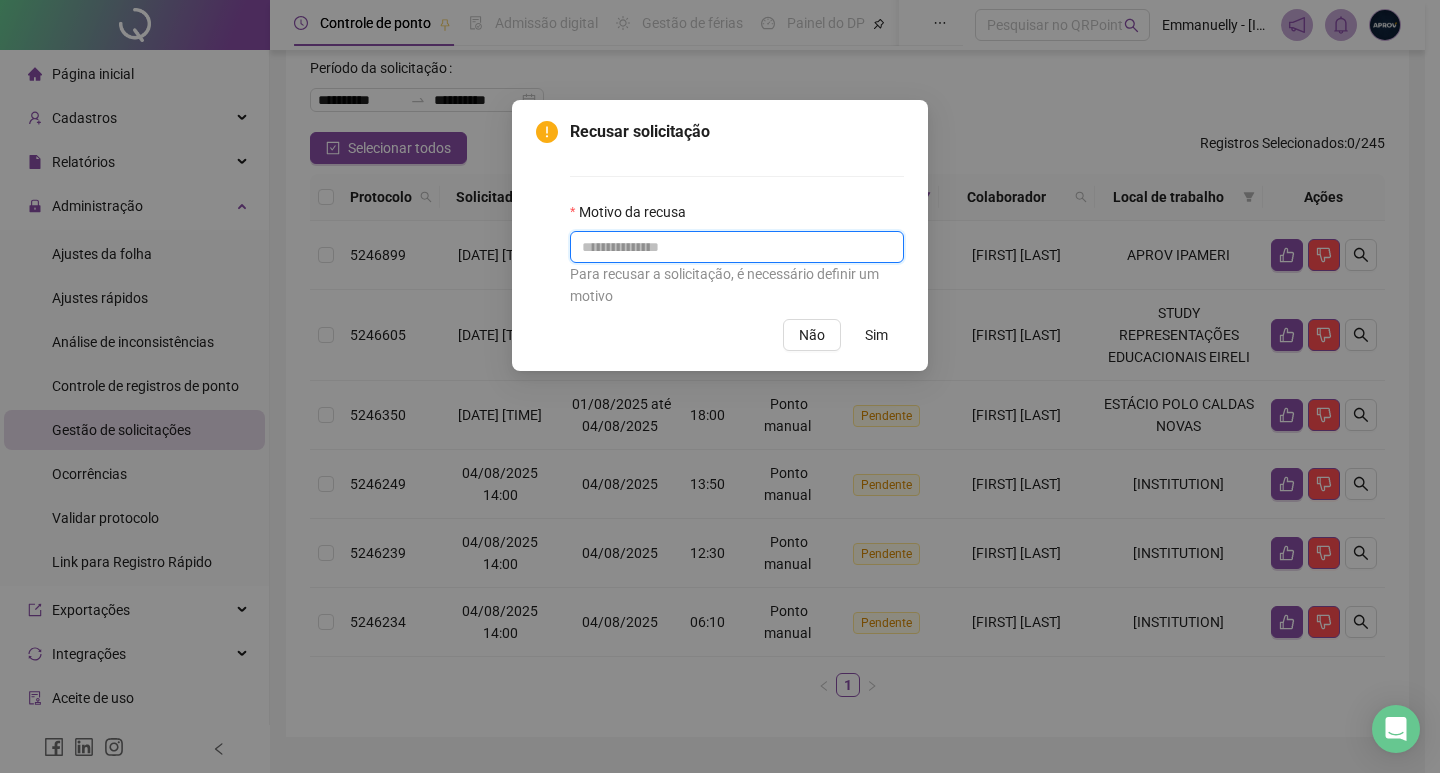 click at bounding box center [737, 247] 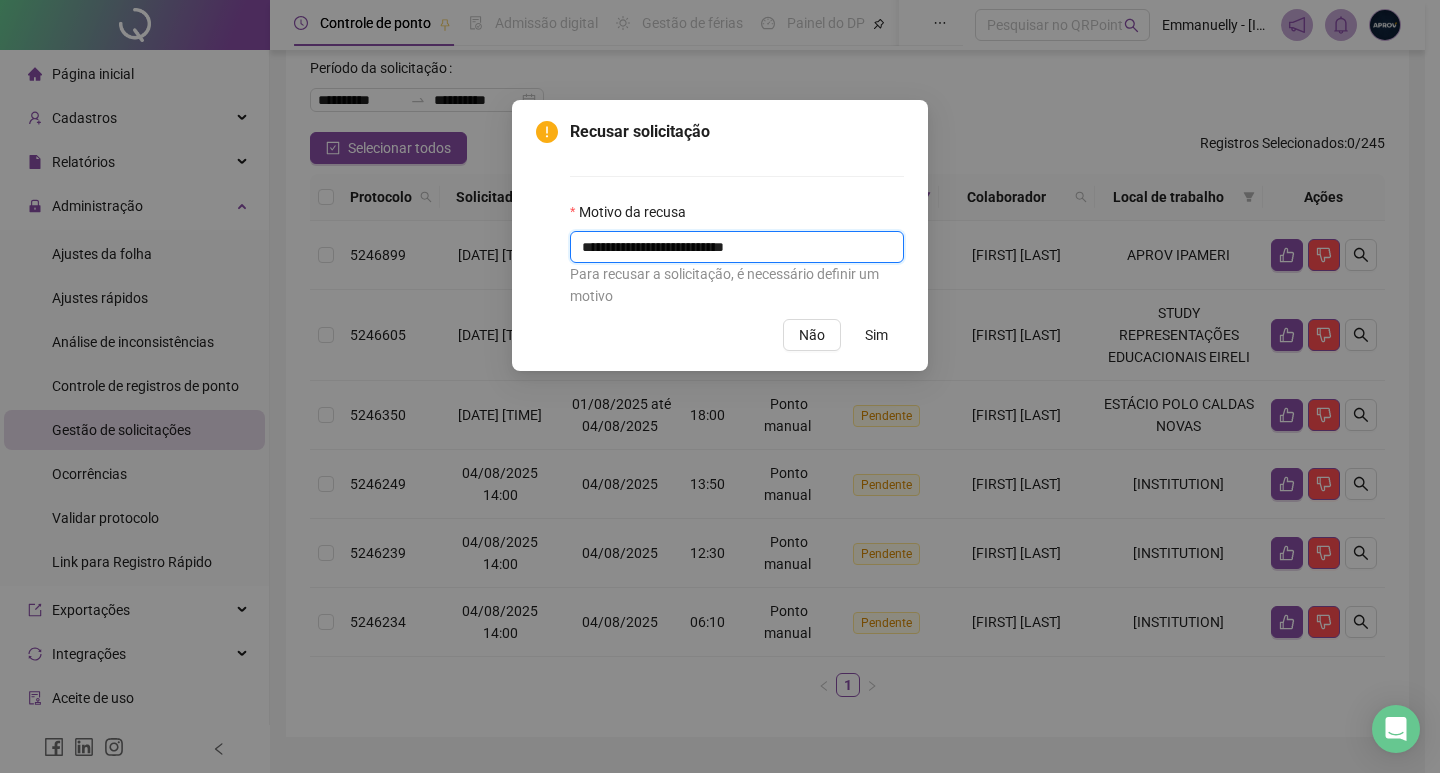 type on "**********" 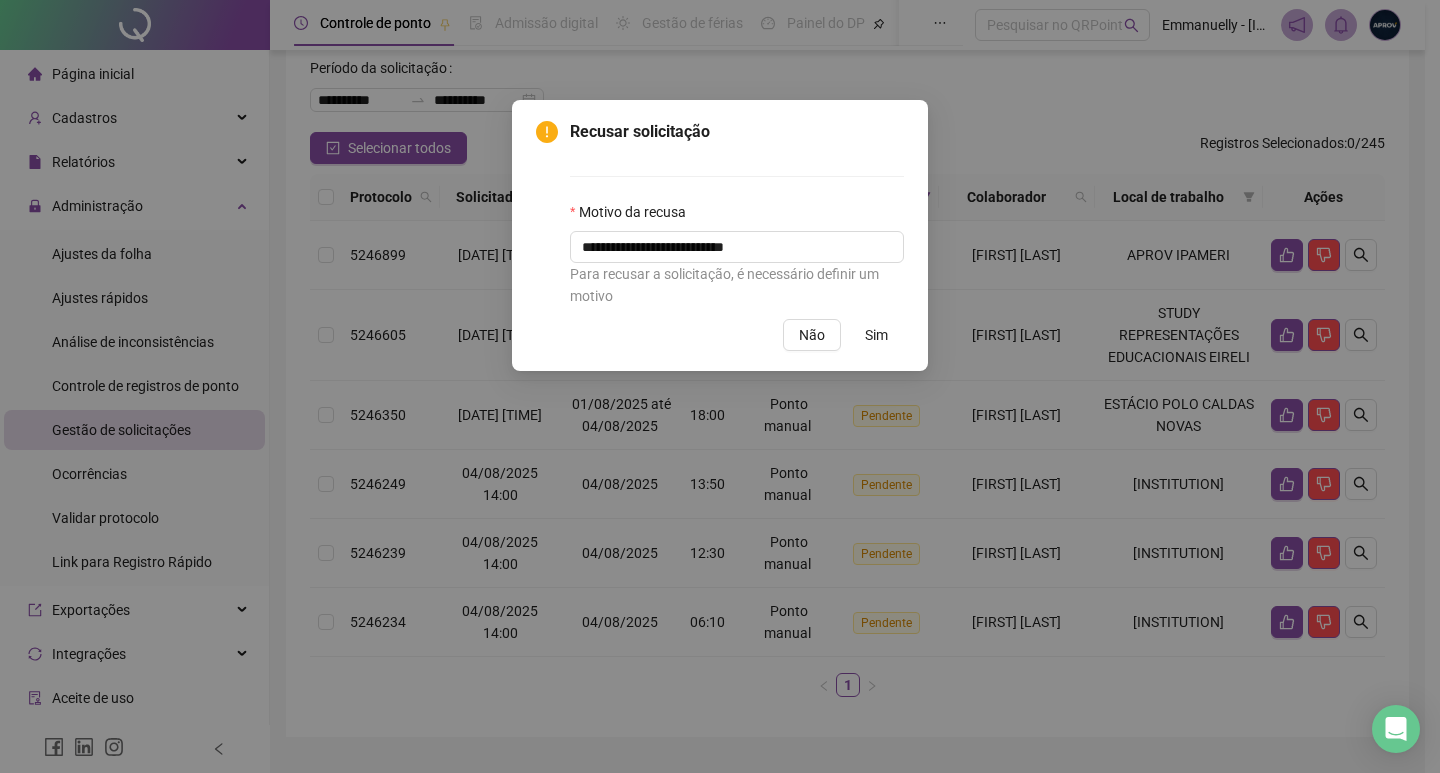 click on "Sim" at bounding box center [876, 335] 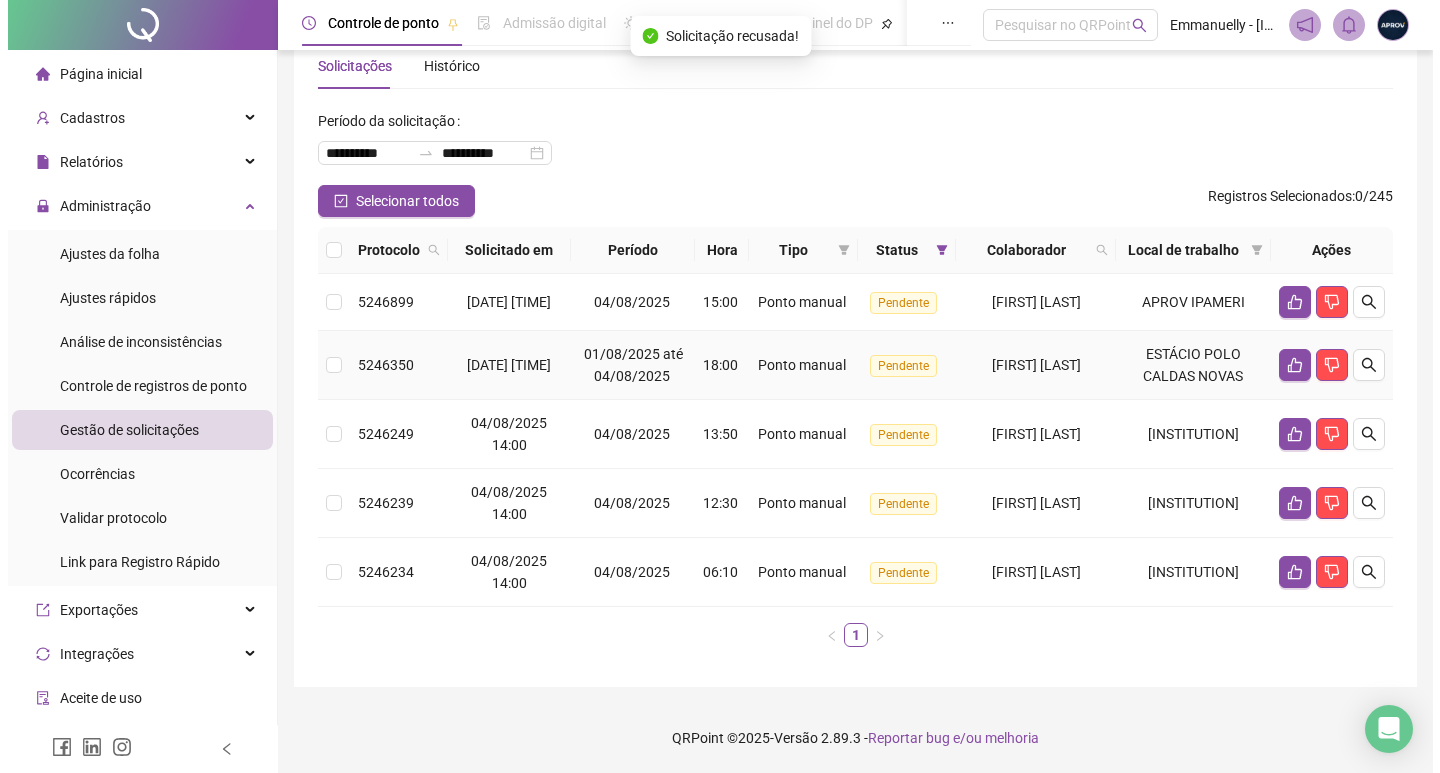 scroll, scrollTop: 81, scrollLeft: 0, axis: vertical 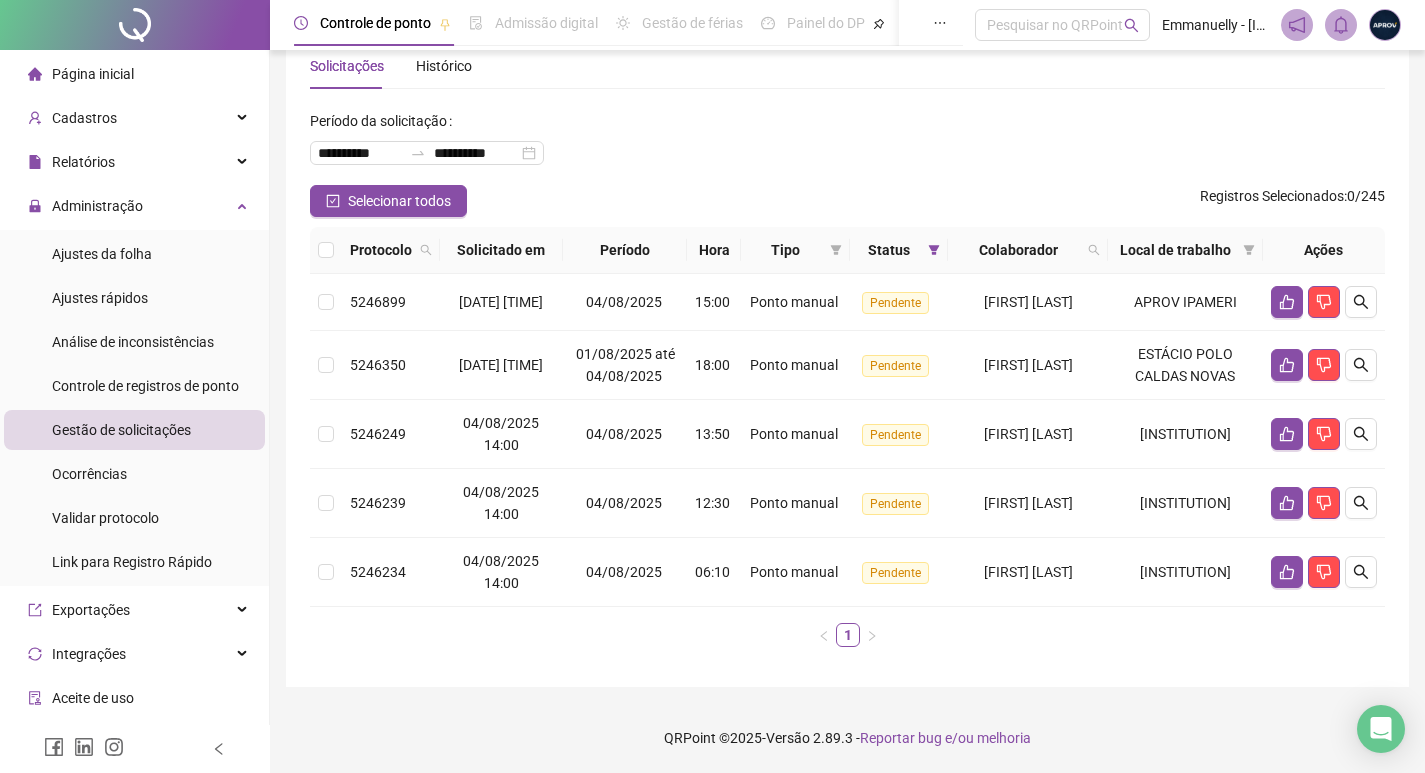 click at bounding box center (326, 250) 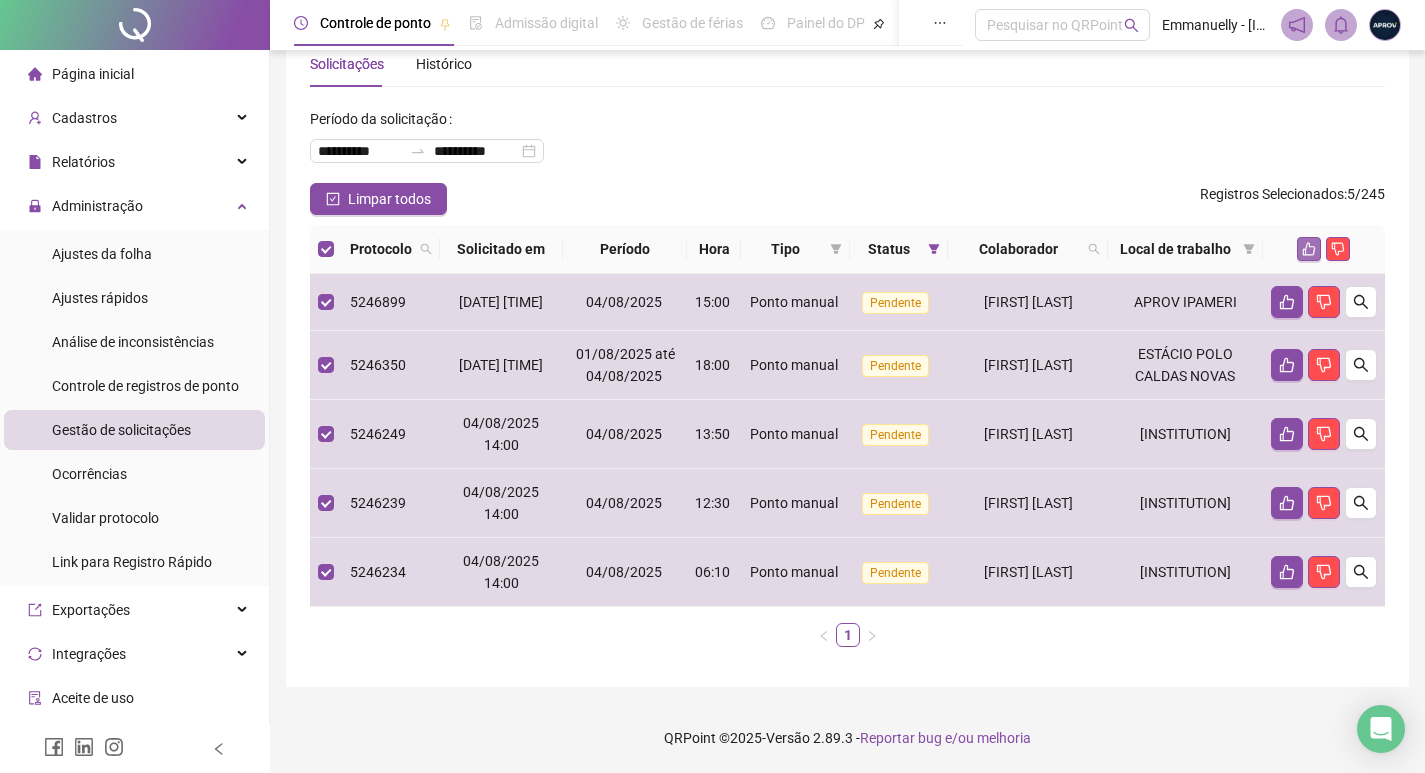 click 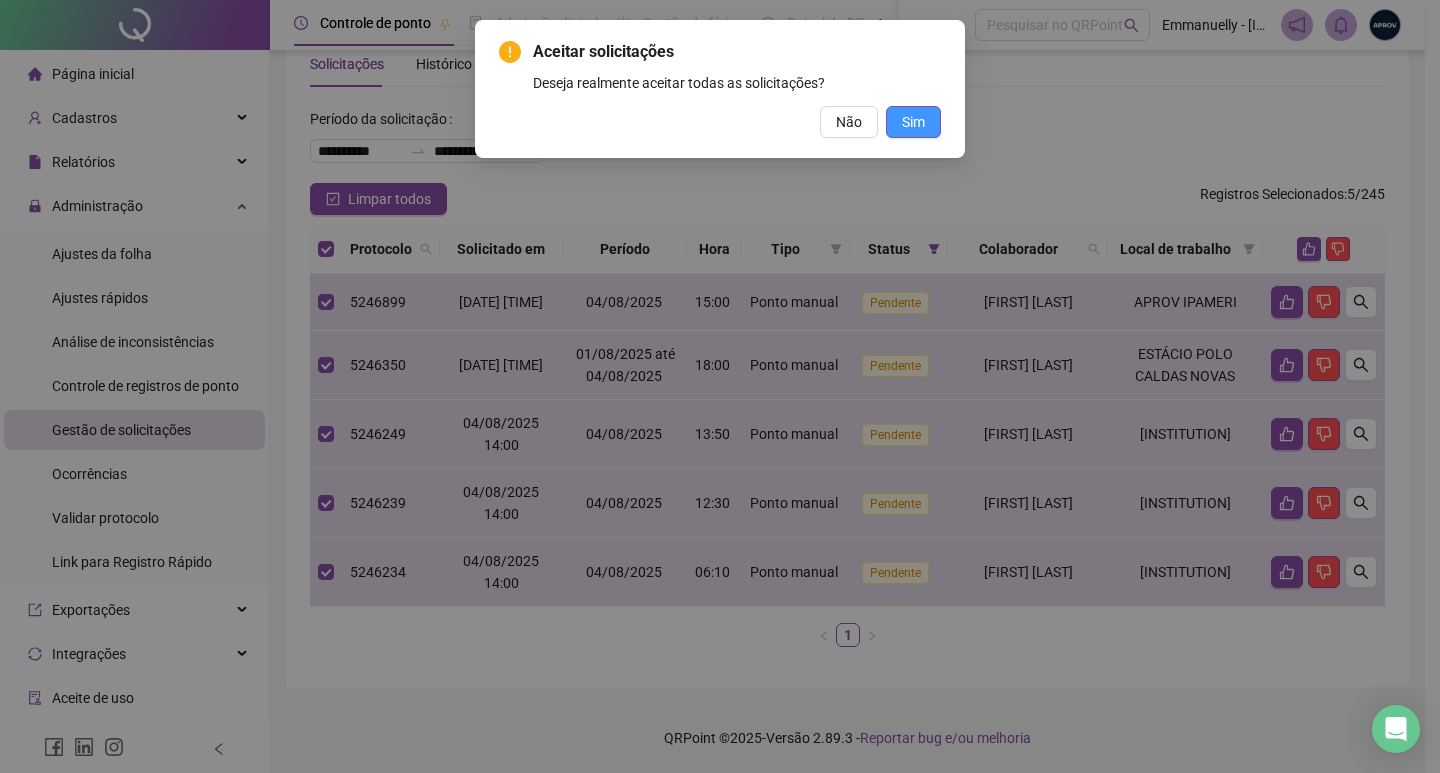 click on "Sim" at bounding box center (913, 122) 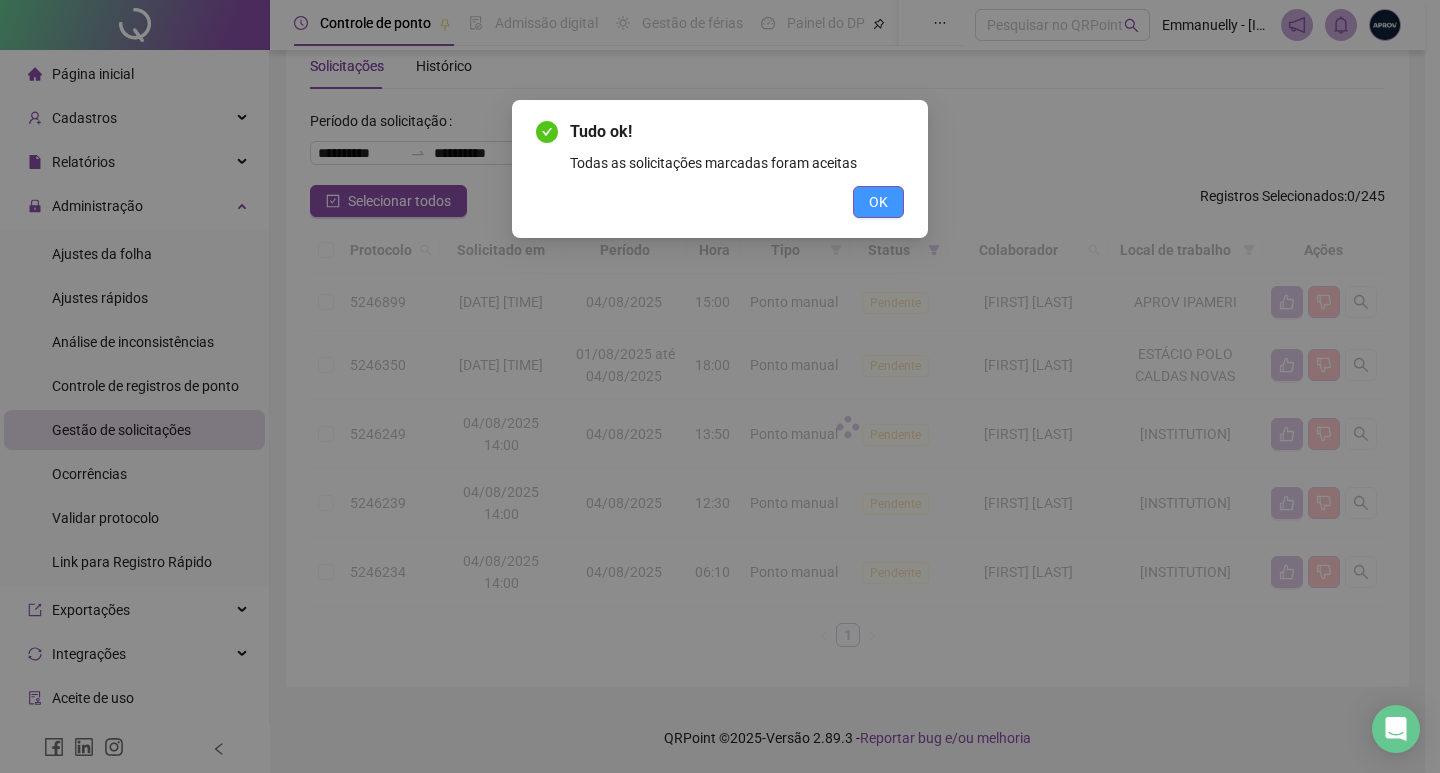 scroll, scrollTop: 0, scrollLeft: 0, axis: both 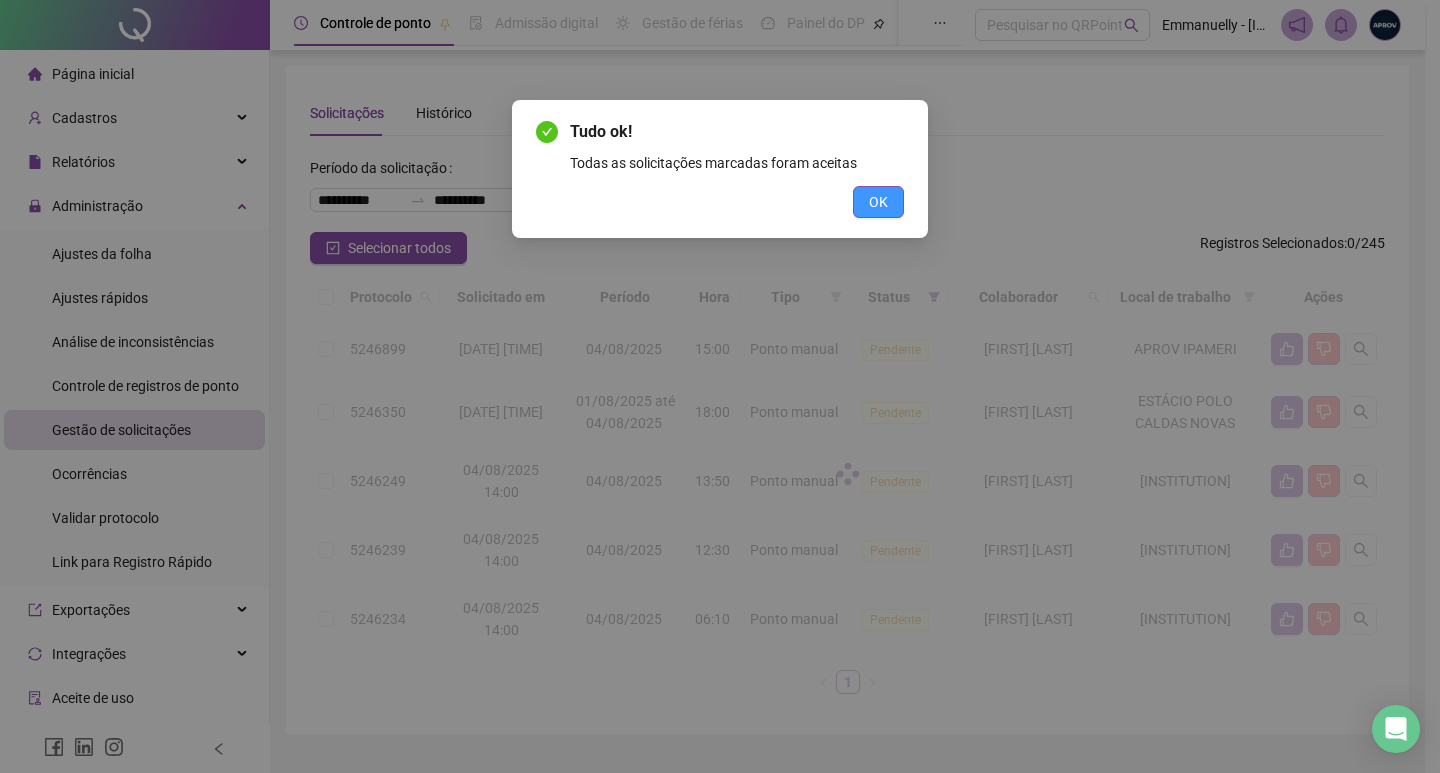 click on "OK" at bounding box center (878, 202) 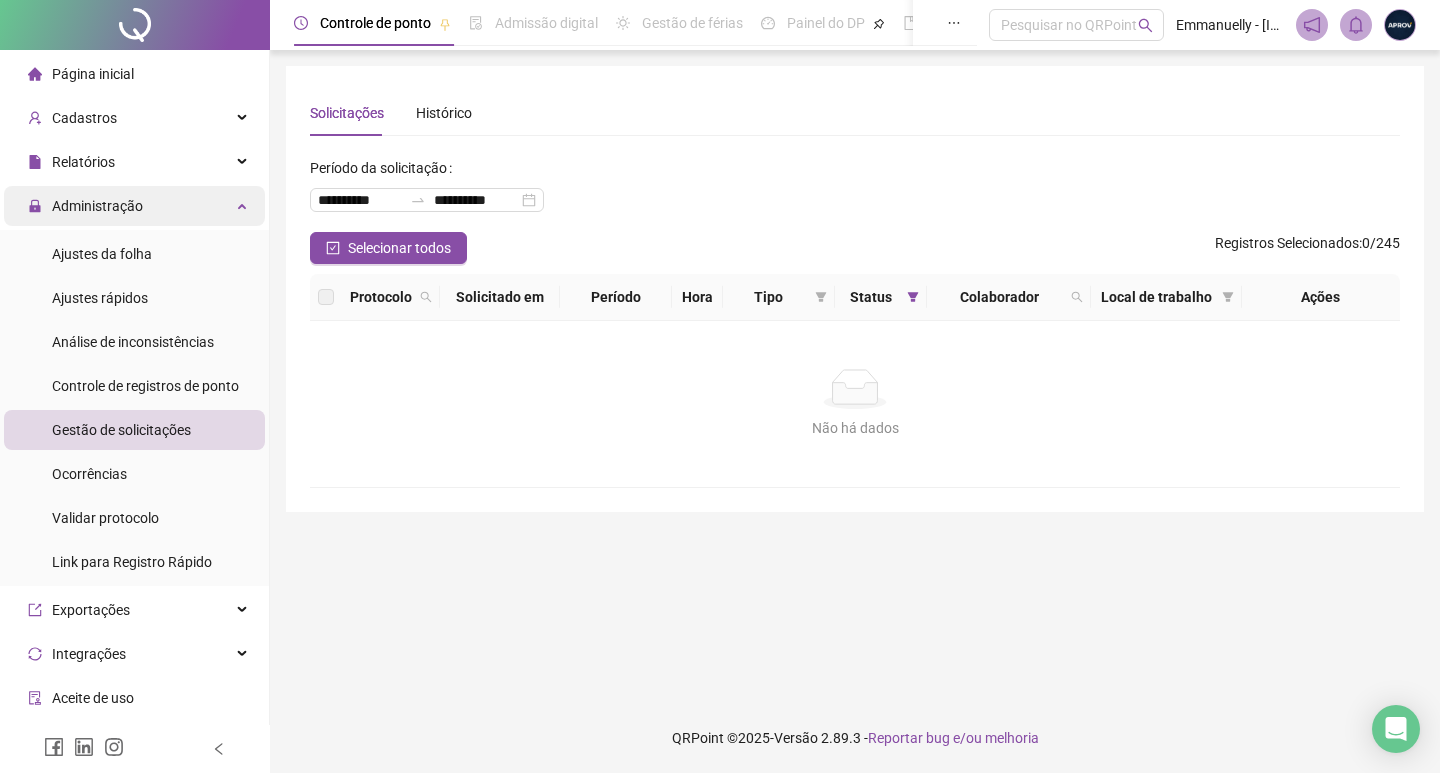 click on "Administração" at bounding box center (134, 206) 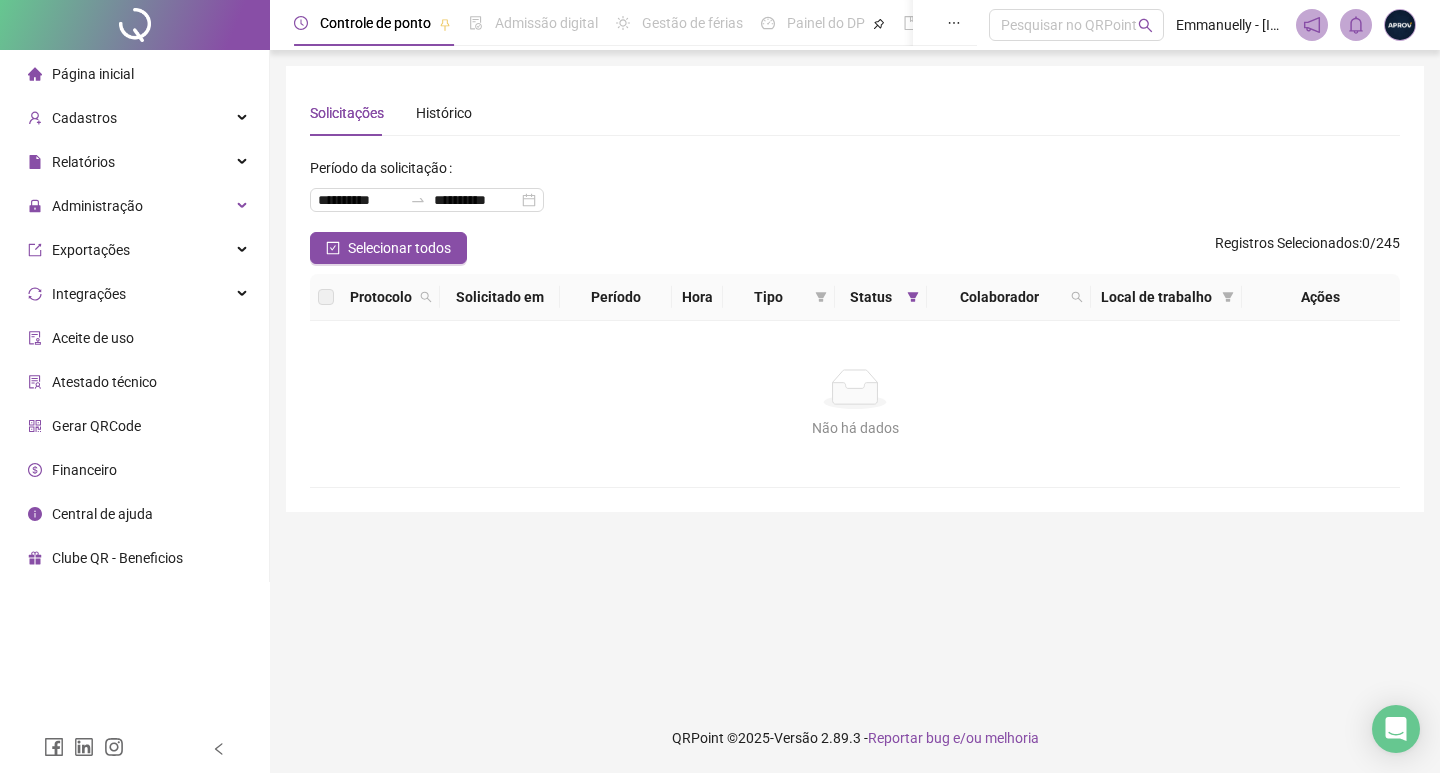 click on "Exportações" at bounding box center [134, 250] 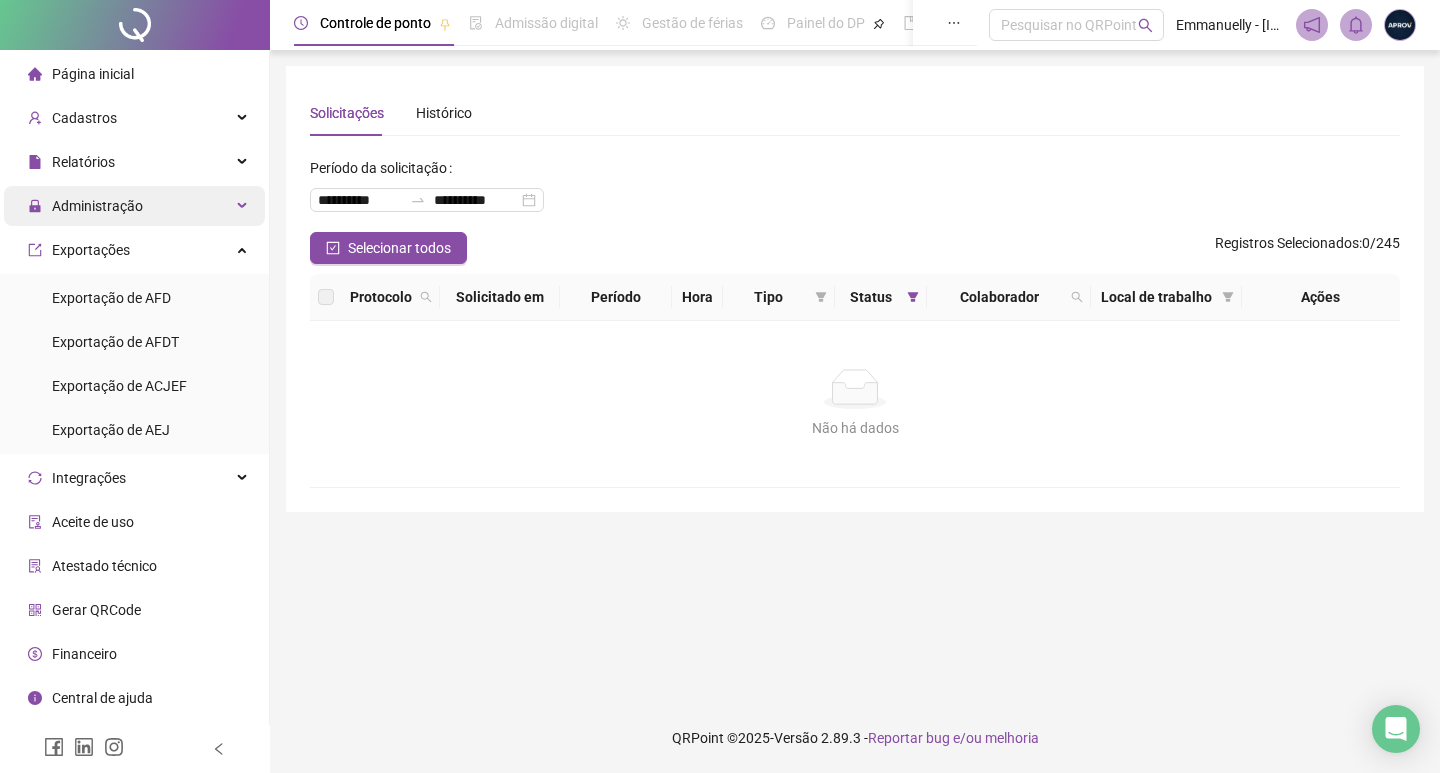 click on "Administração" at bounding box center [134, 206] 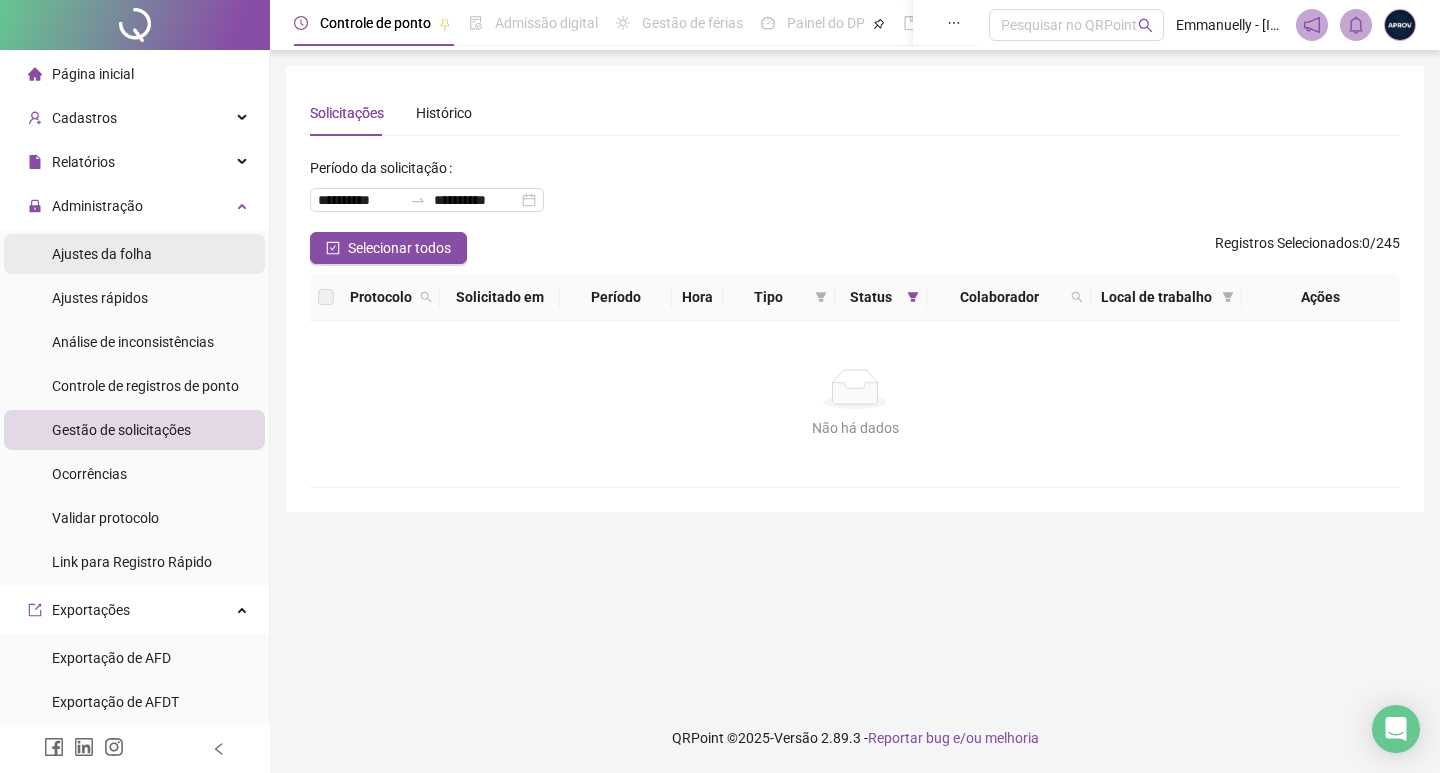 click on "Ajustes da folha" at bounding box center [134, 254] 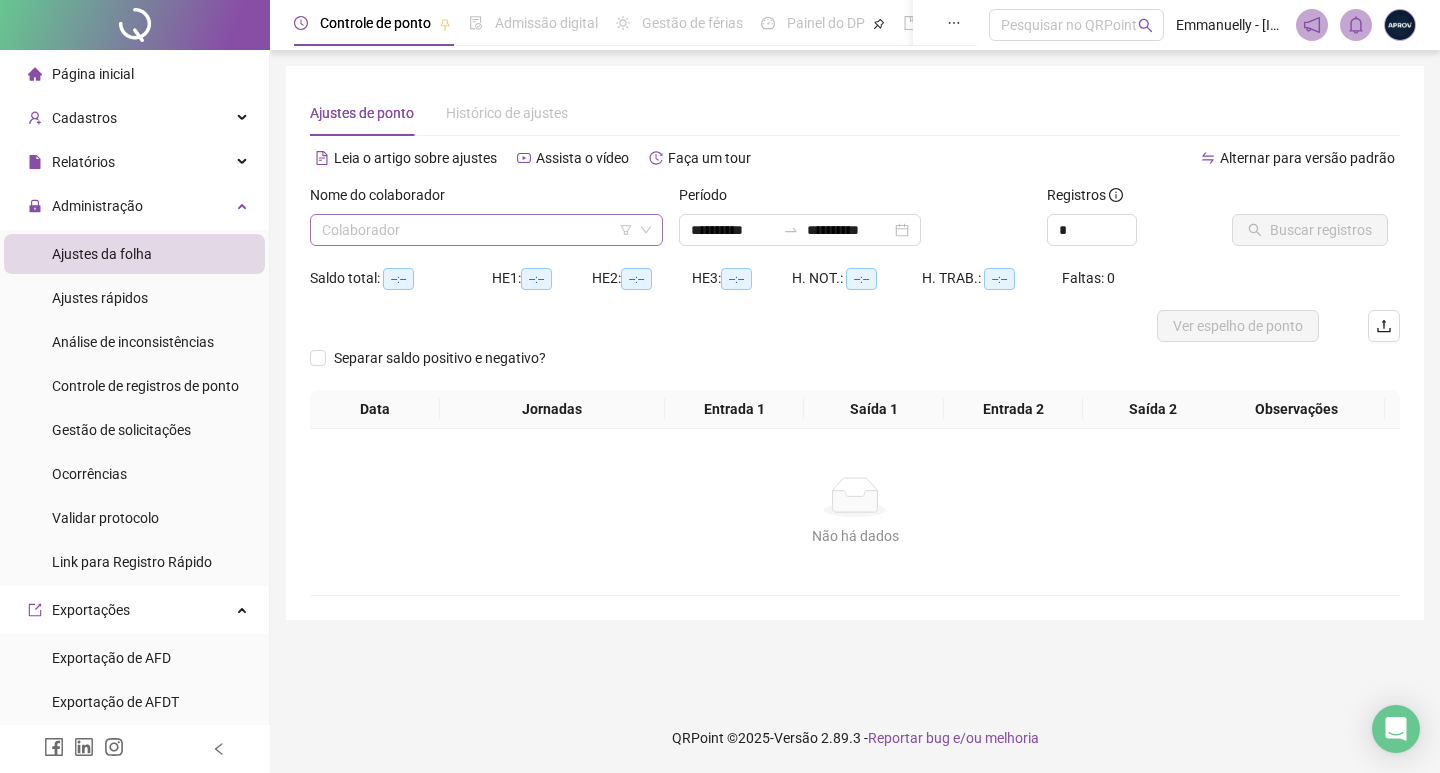 click at bounding box center (477, 230) 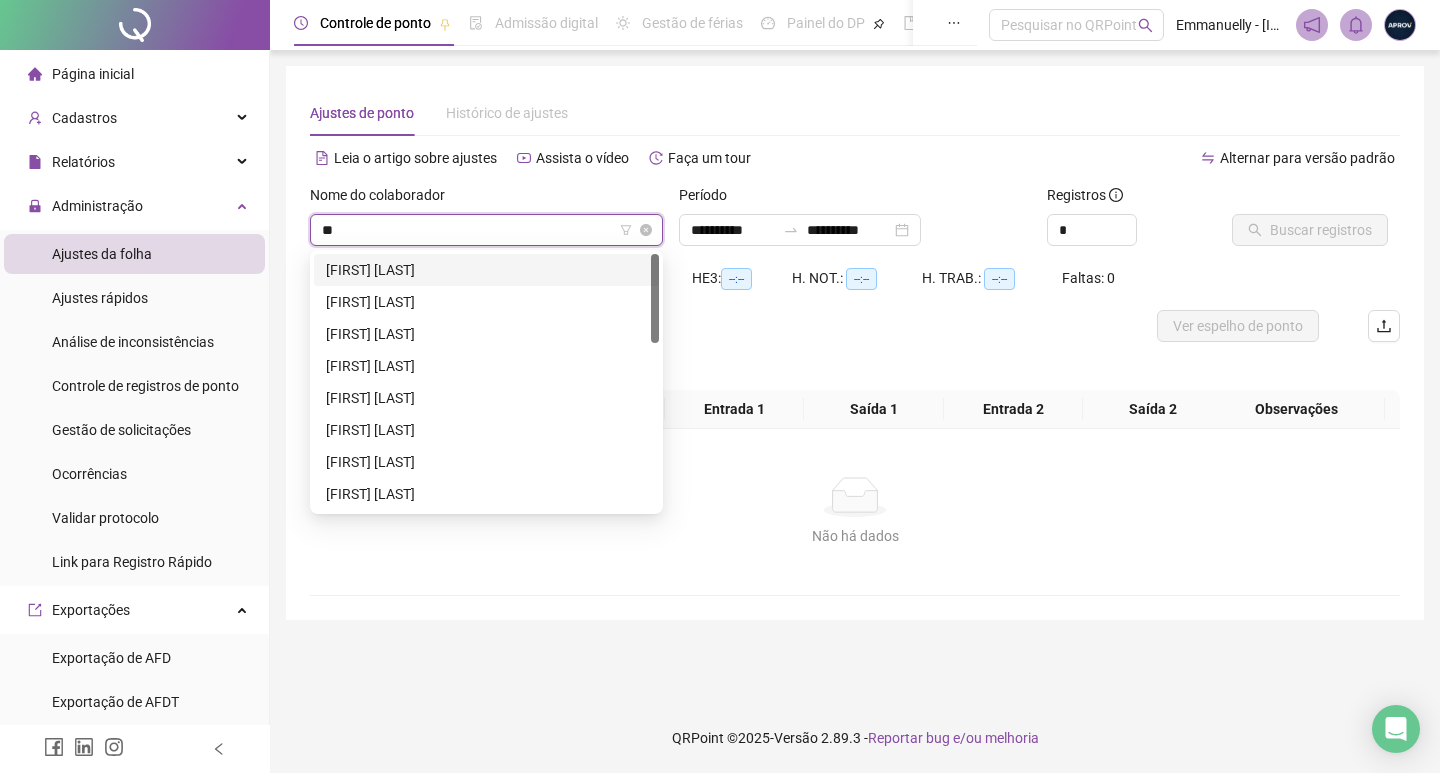 type on "***" 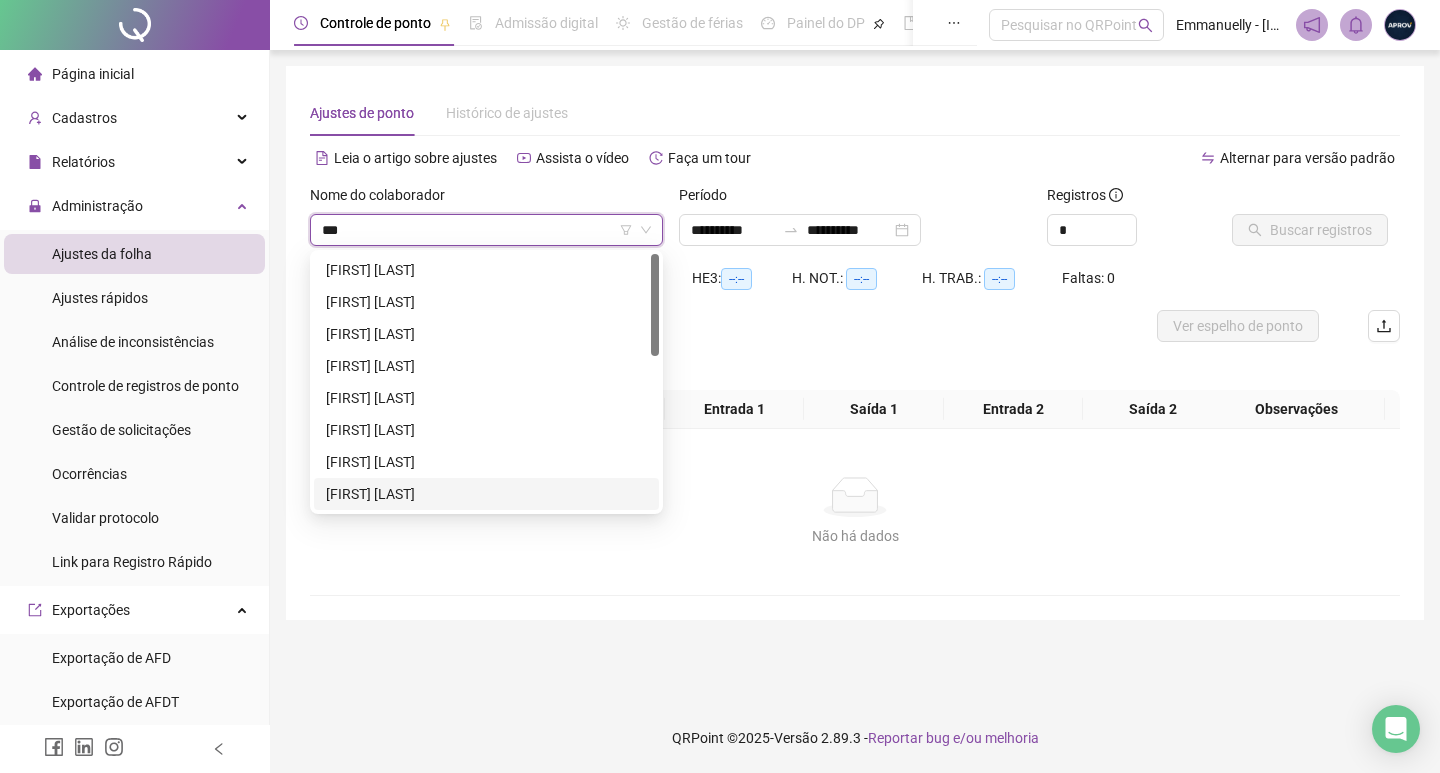 click on "[FIRST] [LAST]" at bounding box center (486, 494) 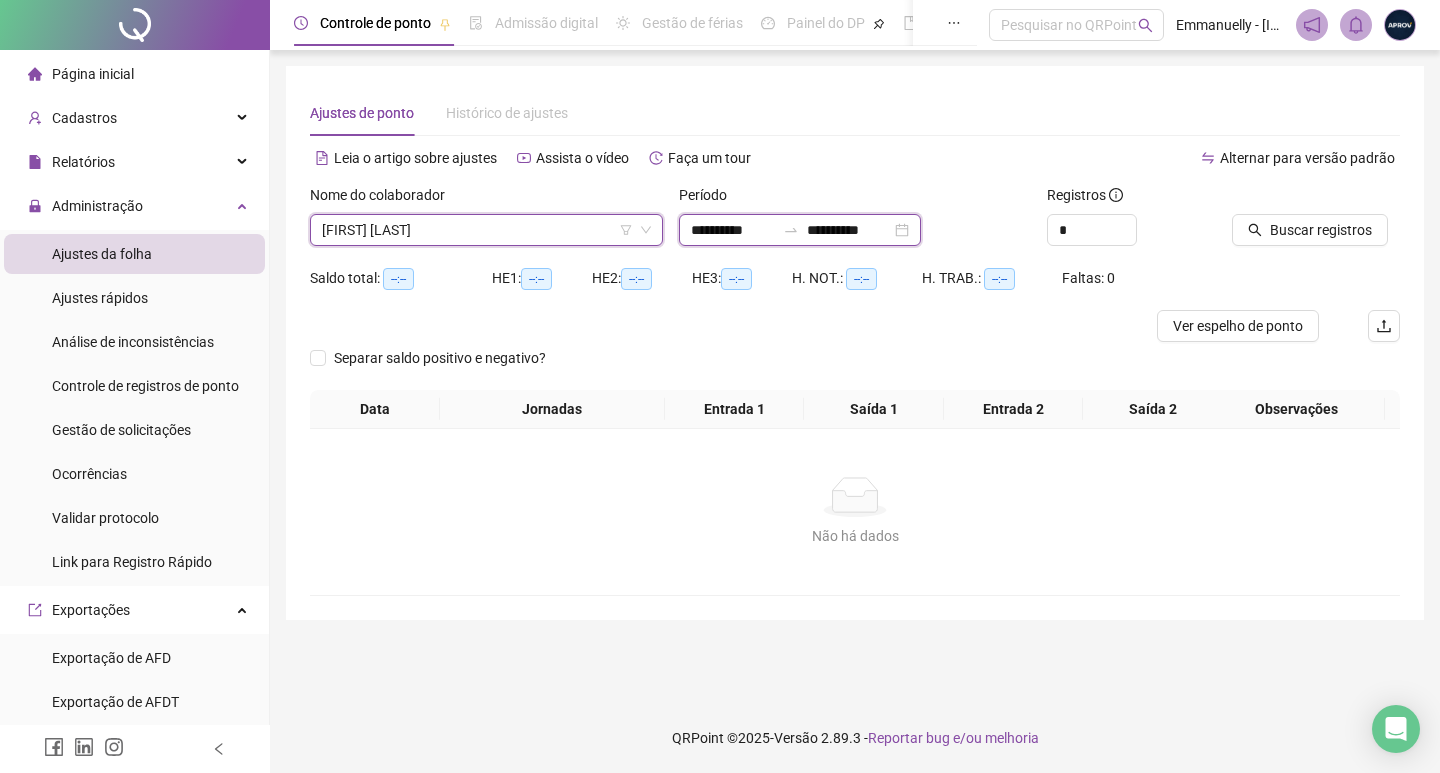 click on "**********" at bounding box center [733, 230] 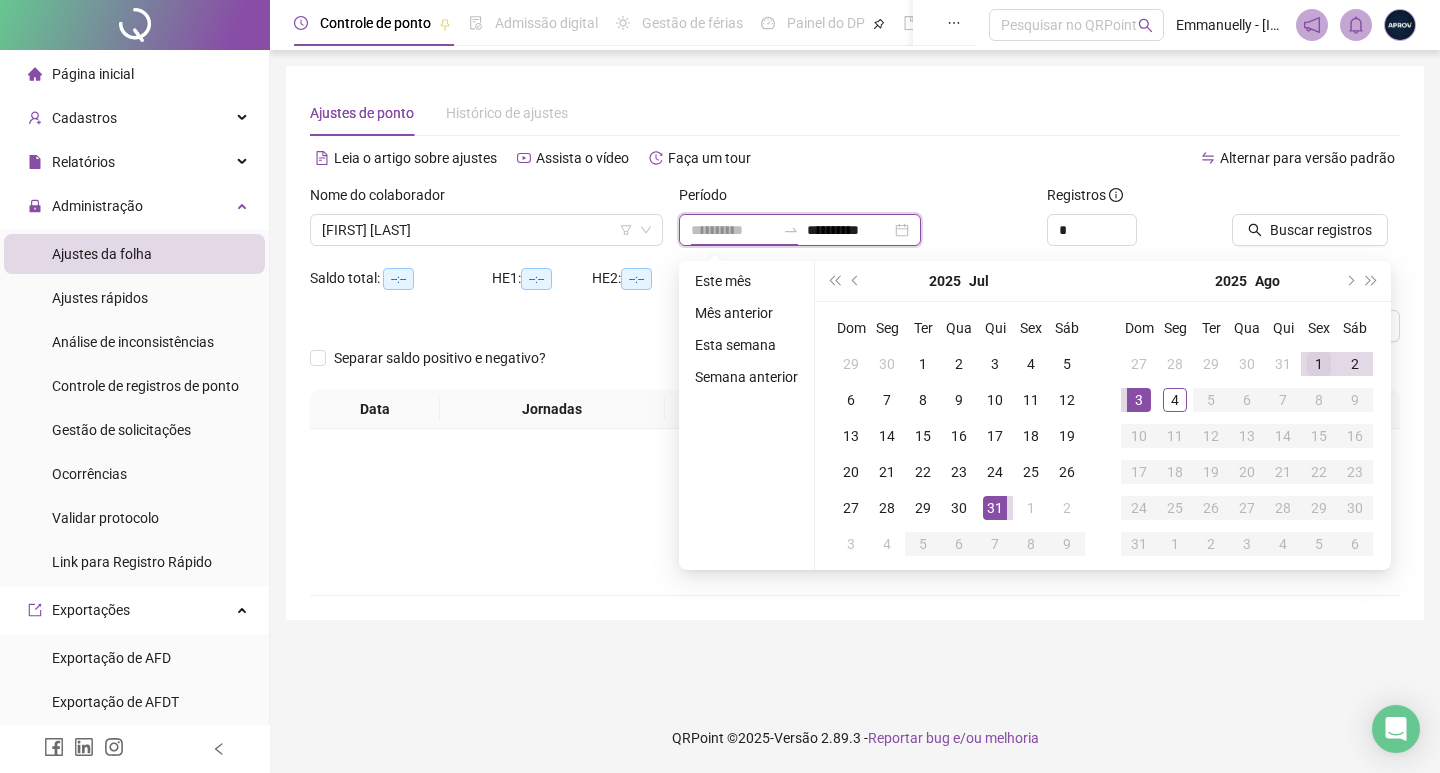 type on "**********" 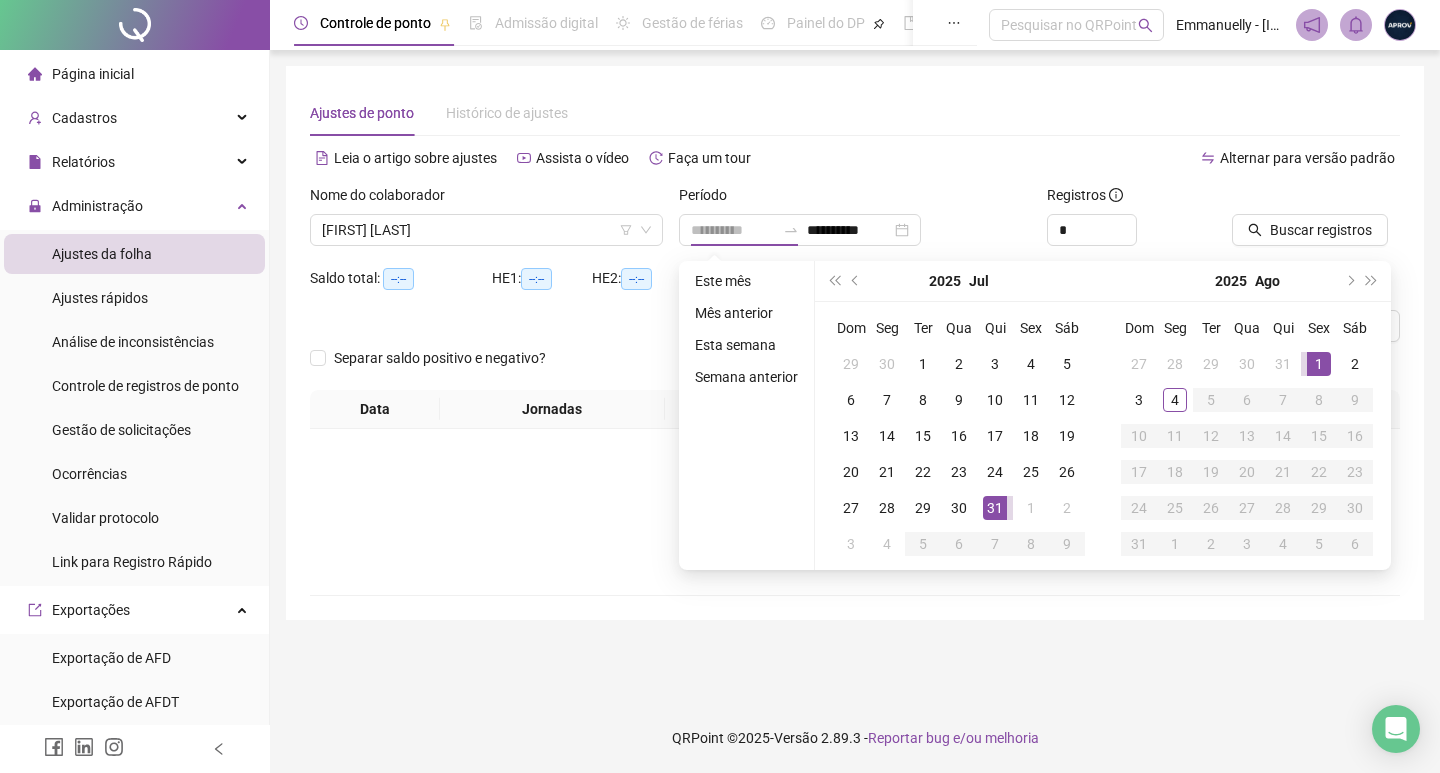 click on "1" at bounding box center (1319, 364) 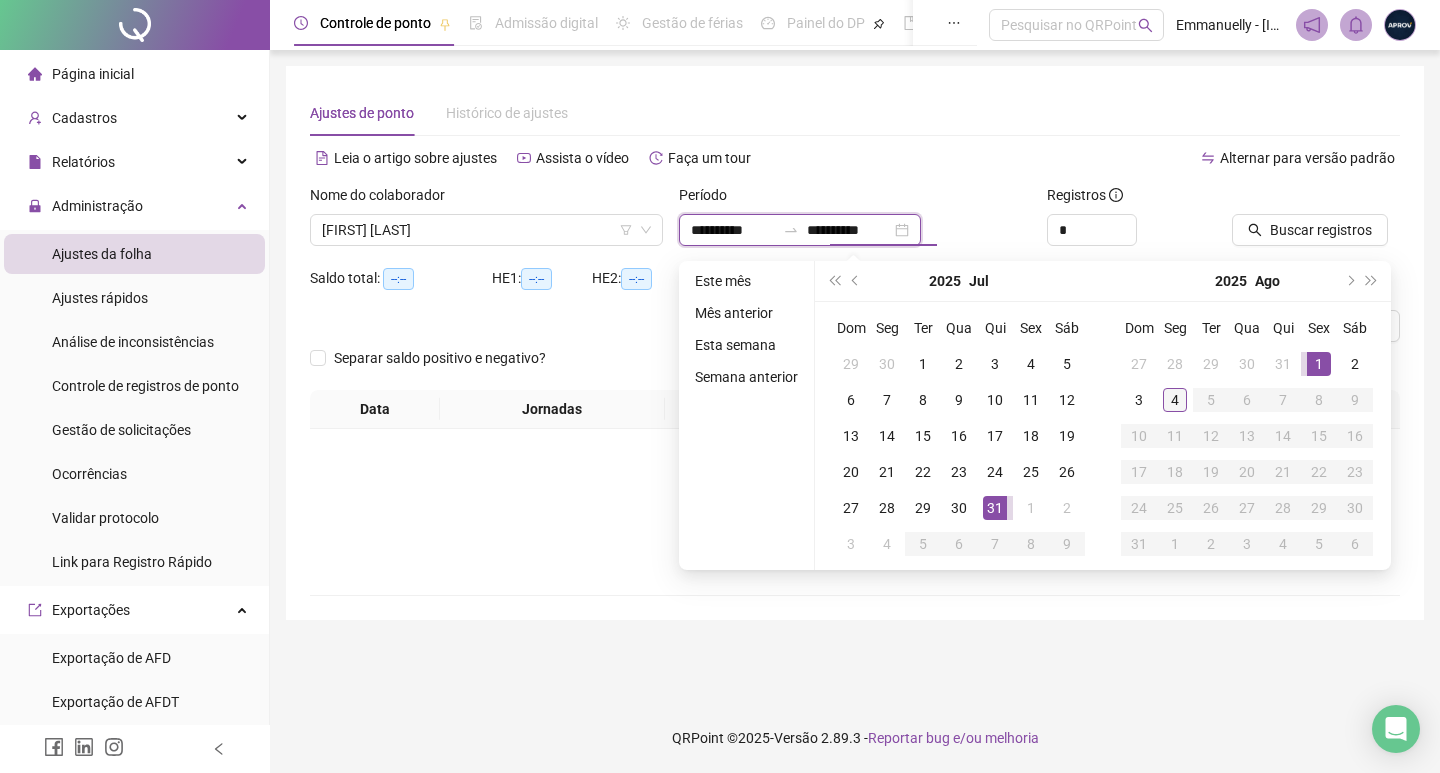 type on "**********" 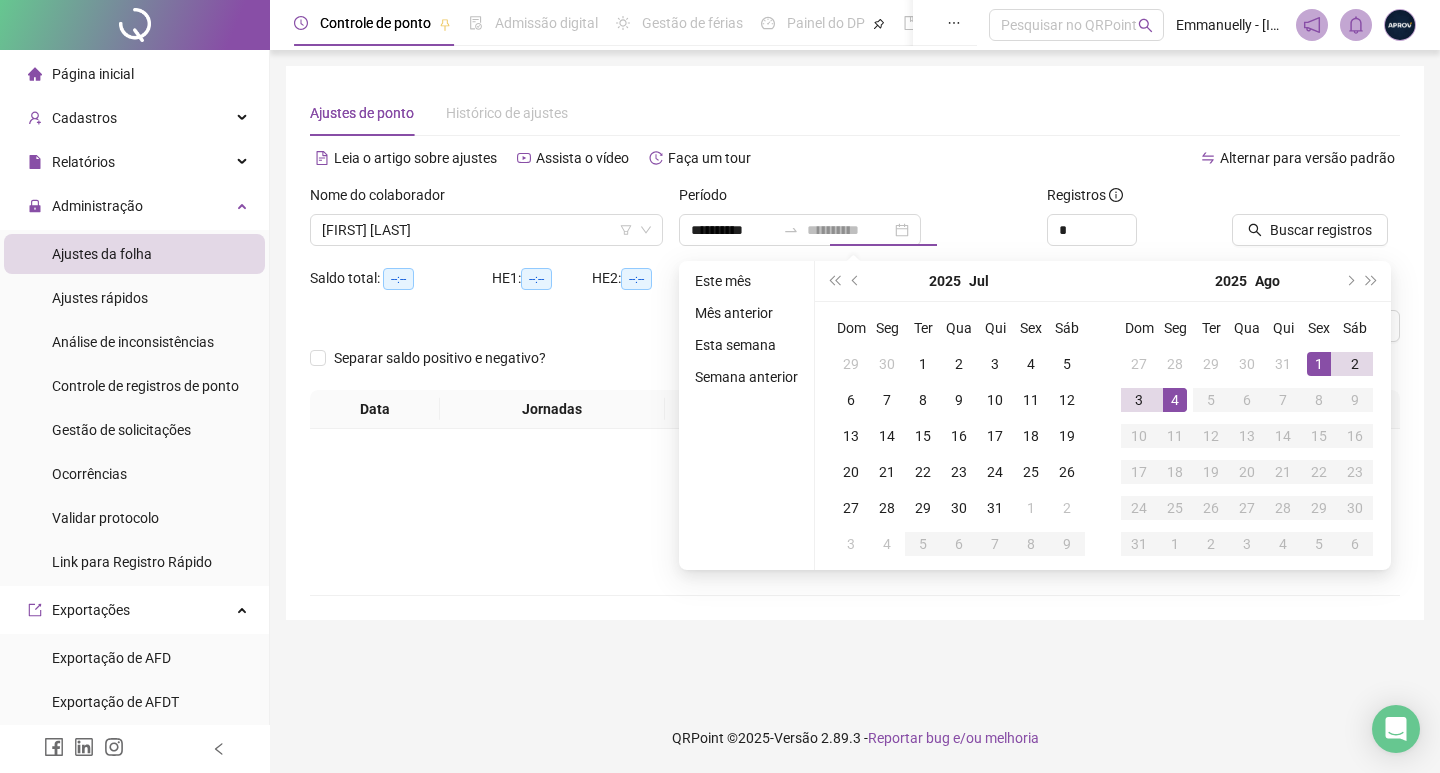 click on "4" at bounding box center (1175, 400) 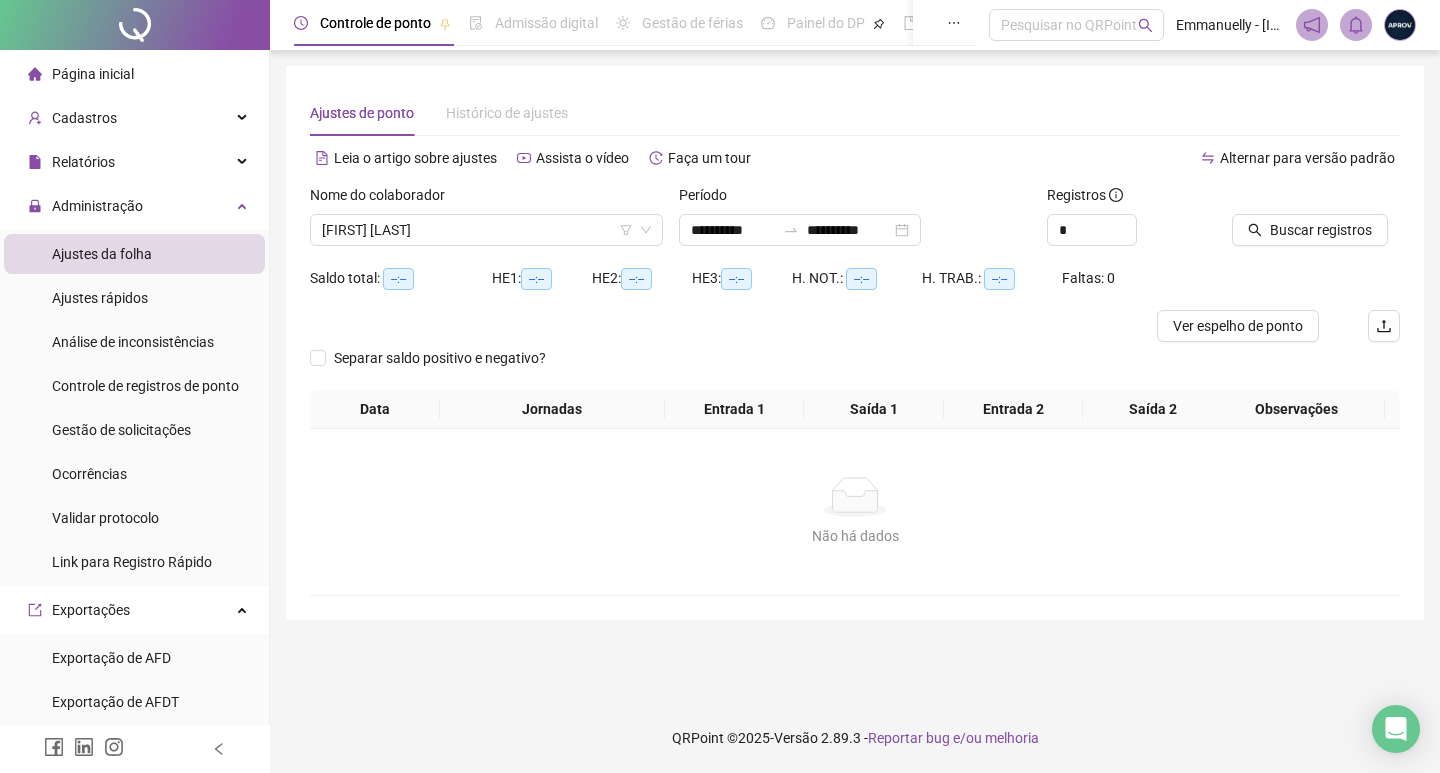 click on "Buscar registros" at bounding box center [1316, 223] 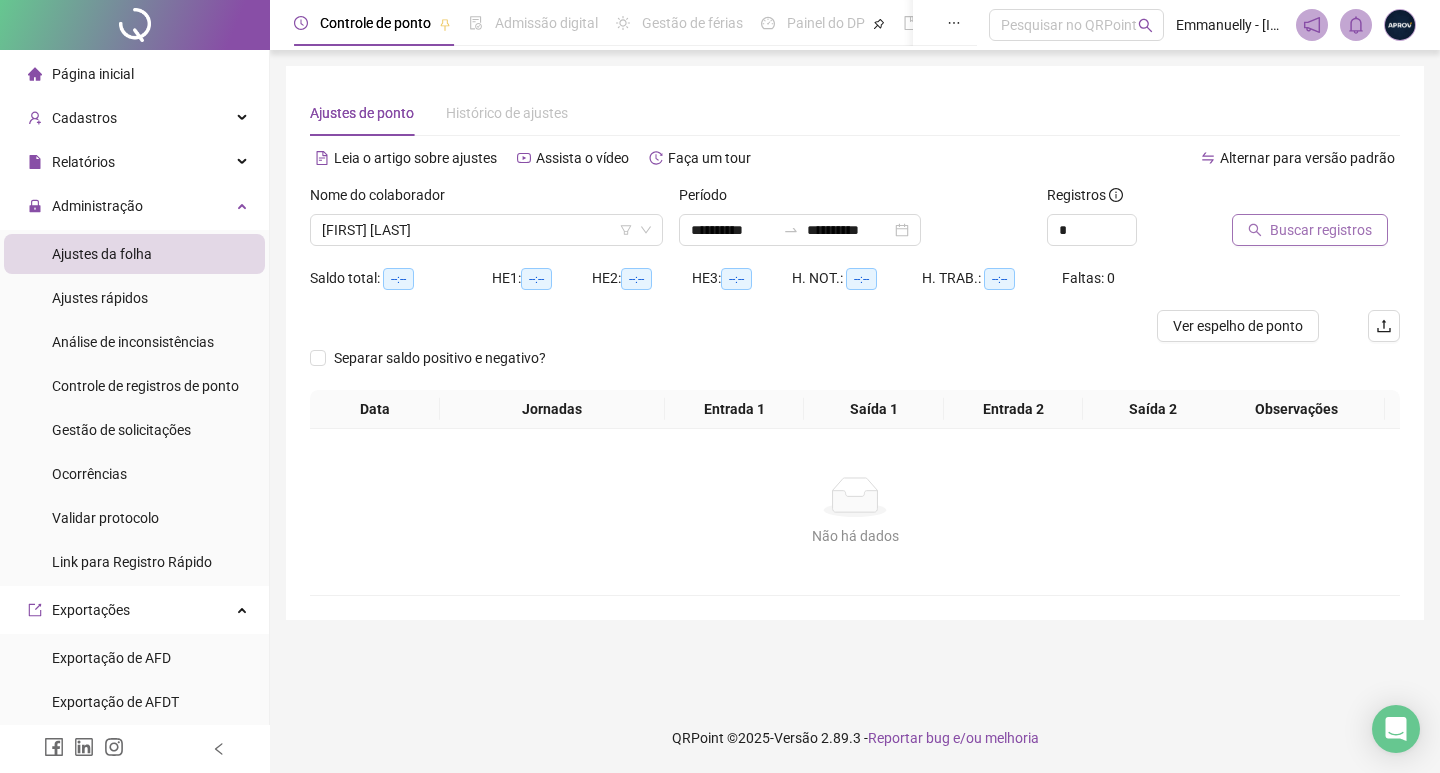 click on "Buscar registros" at bounding box center [1321, 230] 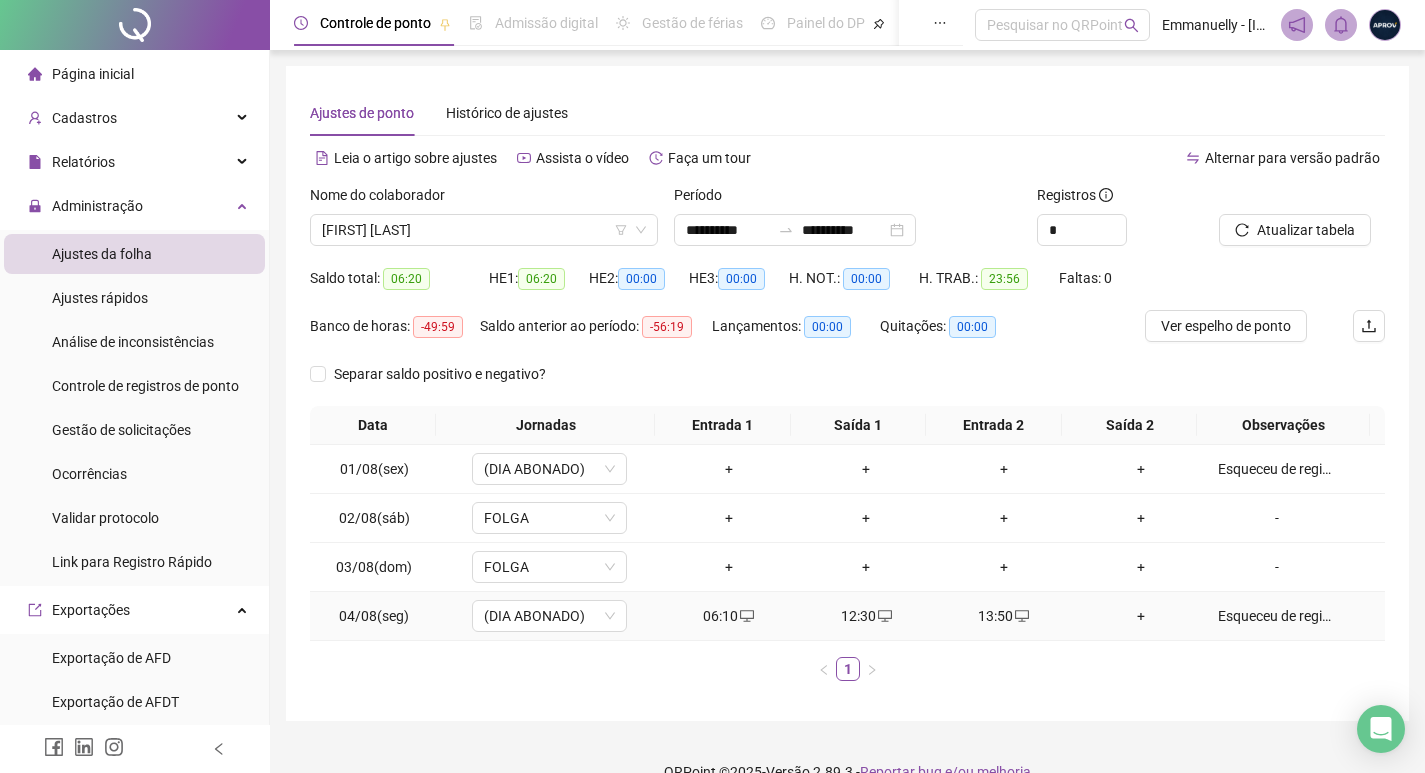 click on "Esqueceu de registrar jornada" at bounding box center (1277, 616) 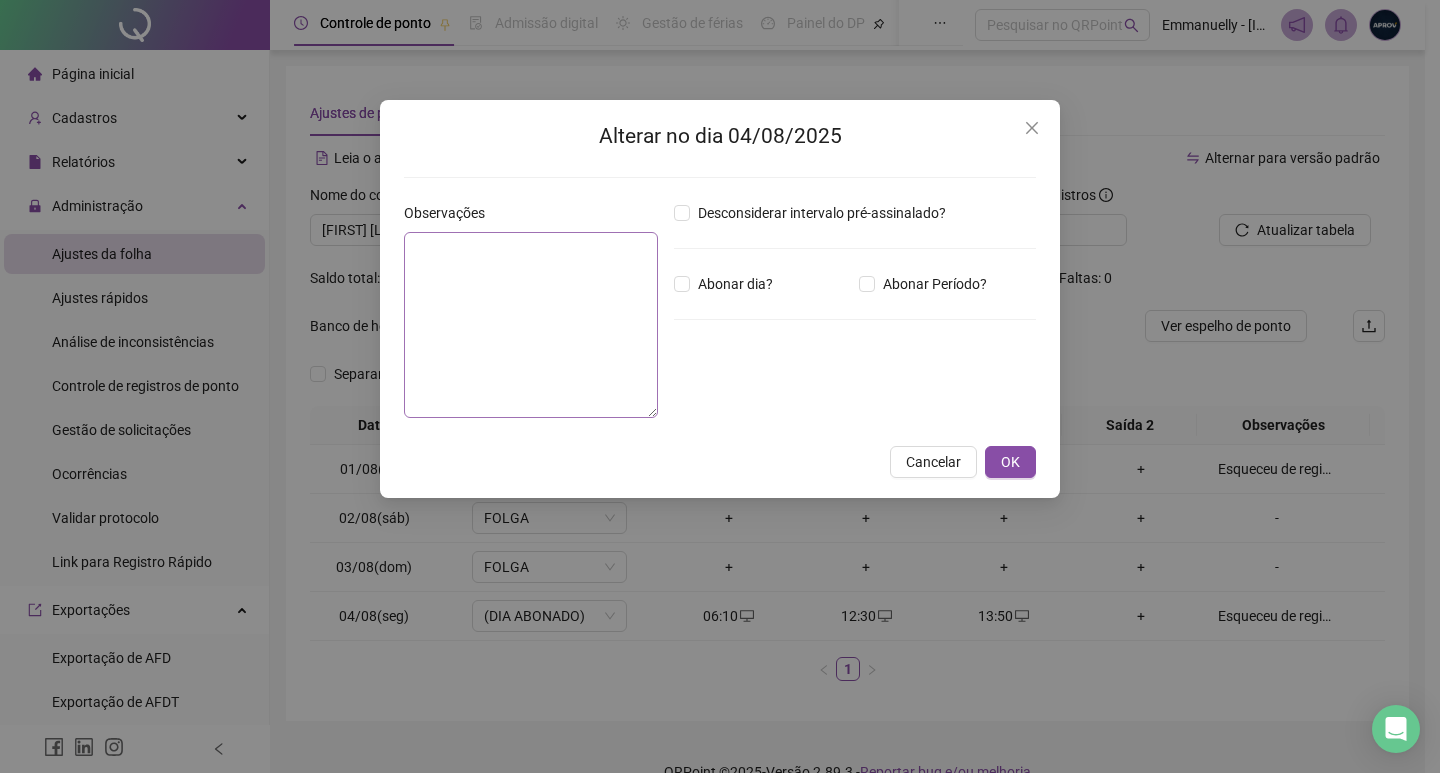 type on "**********" 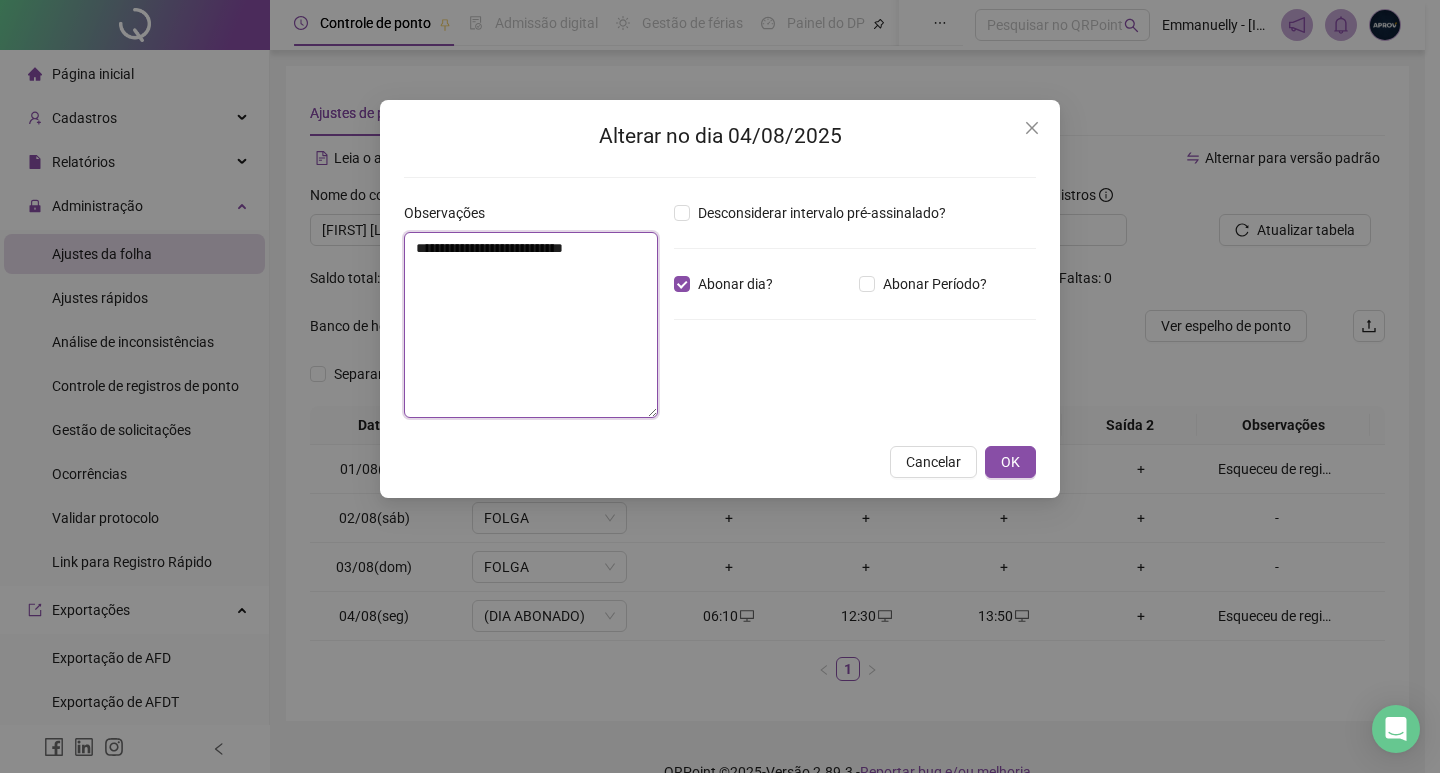 click on "**********" at bounding box center [531, 325] 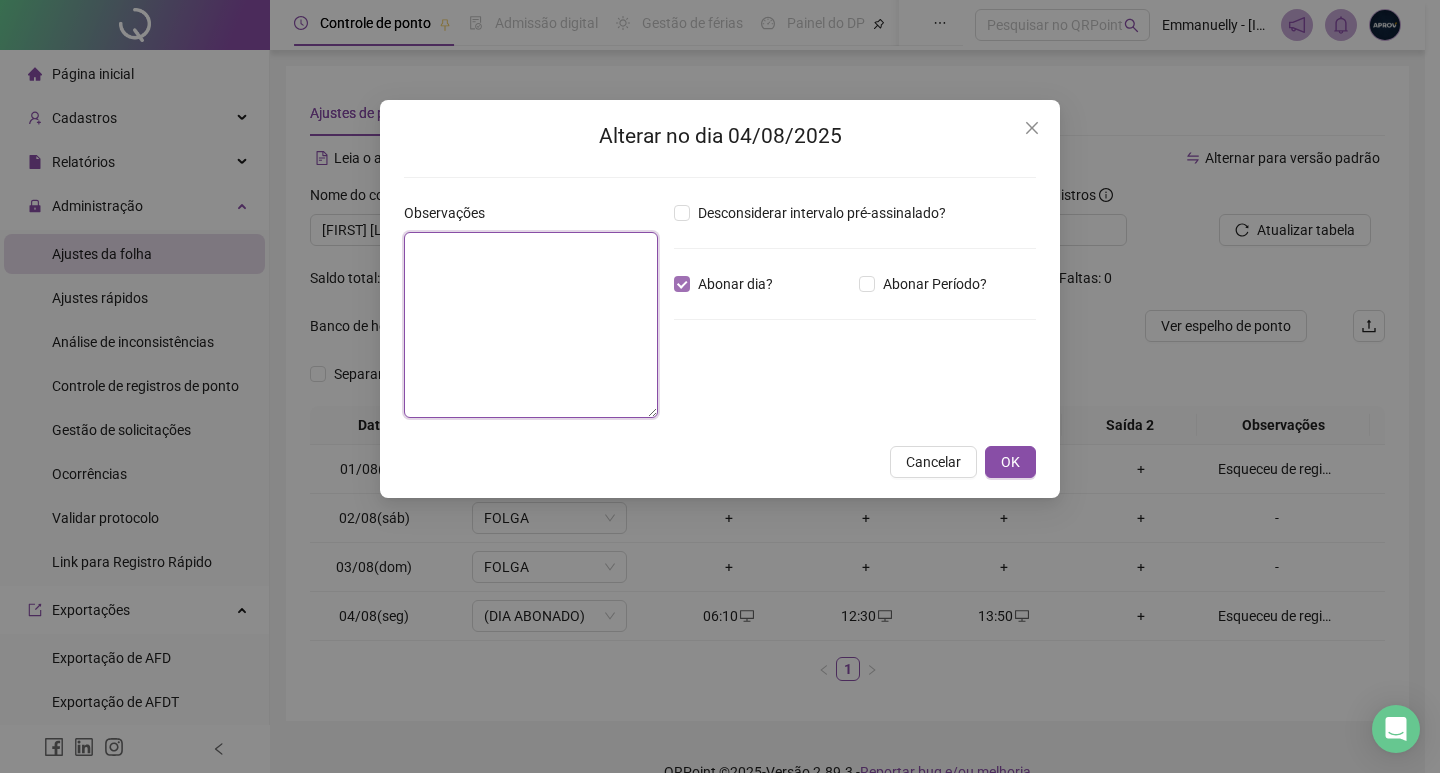type 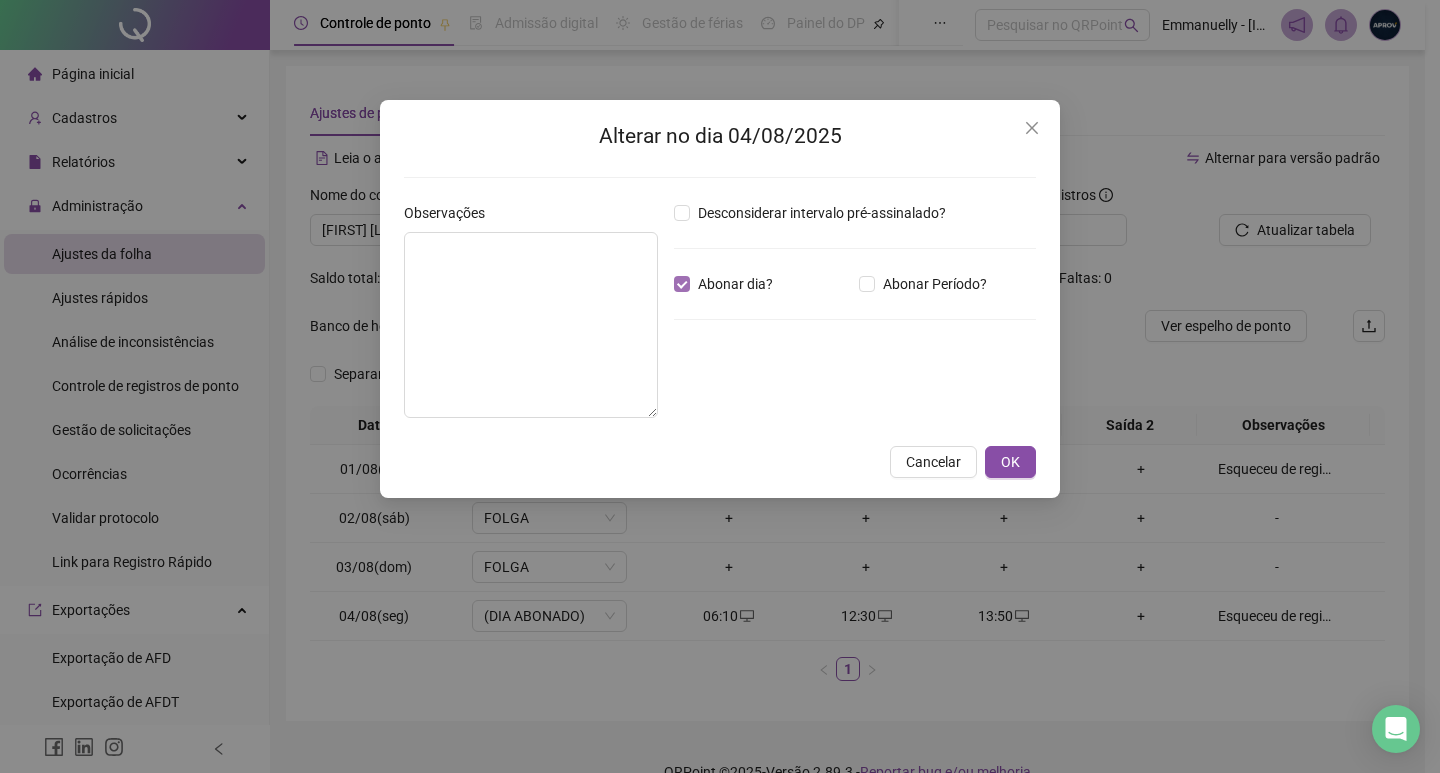 click on "Abonar dia?" at bounding box center [735, 284] 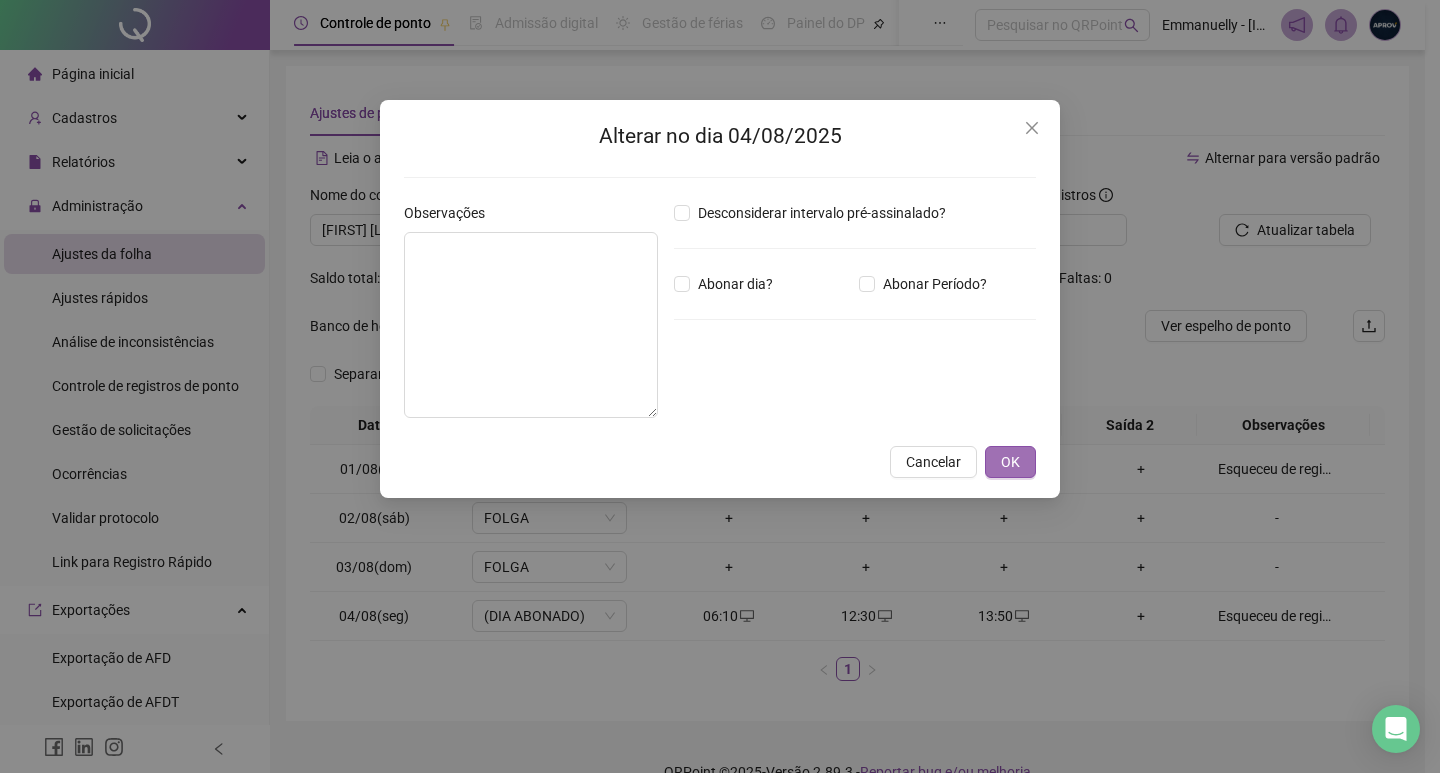 click on "OK" at bounding box center (1010, 462) 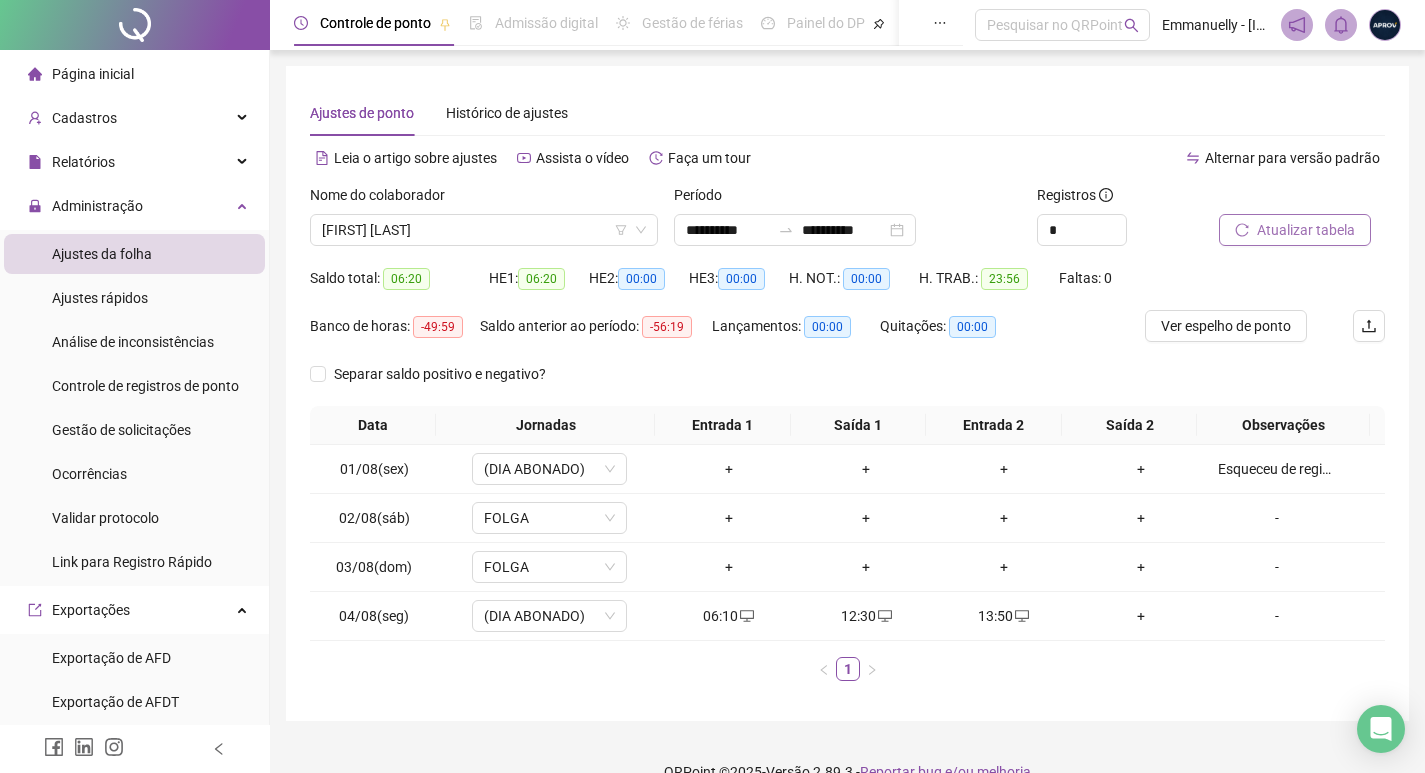click on "Atualizar tabela" at bounding box center (1306, 230) 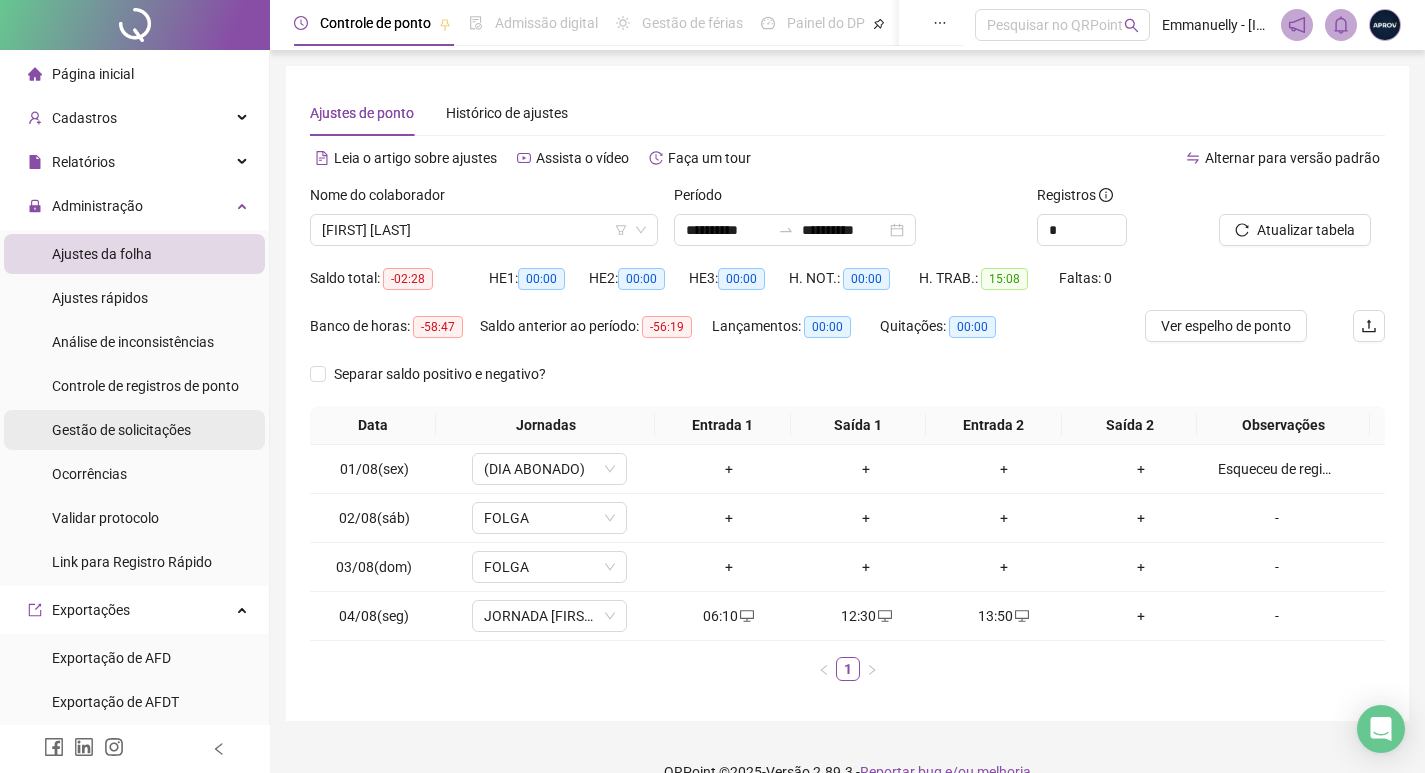 click on "Gestão de solicitações" at bounding box center (121, 430) 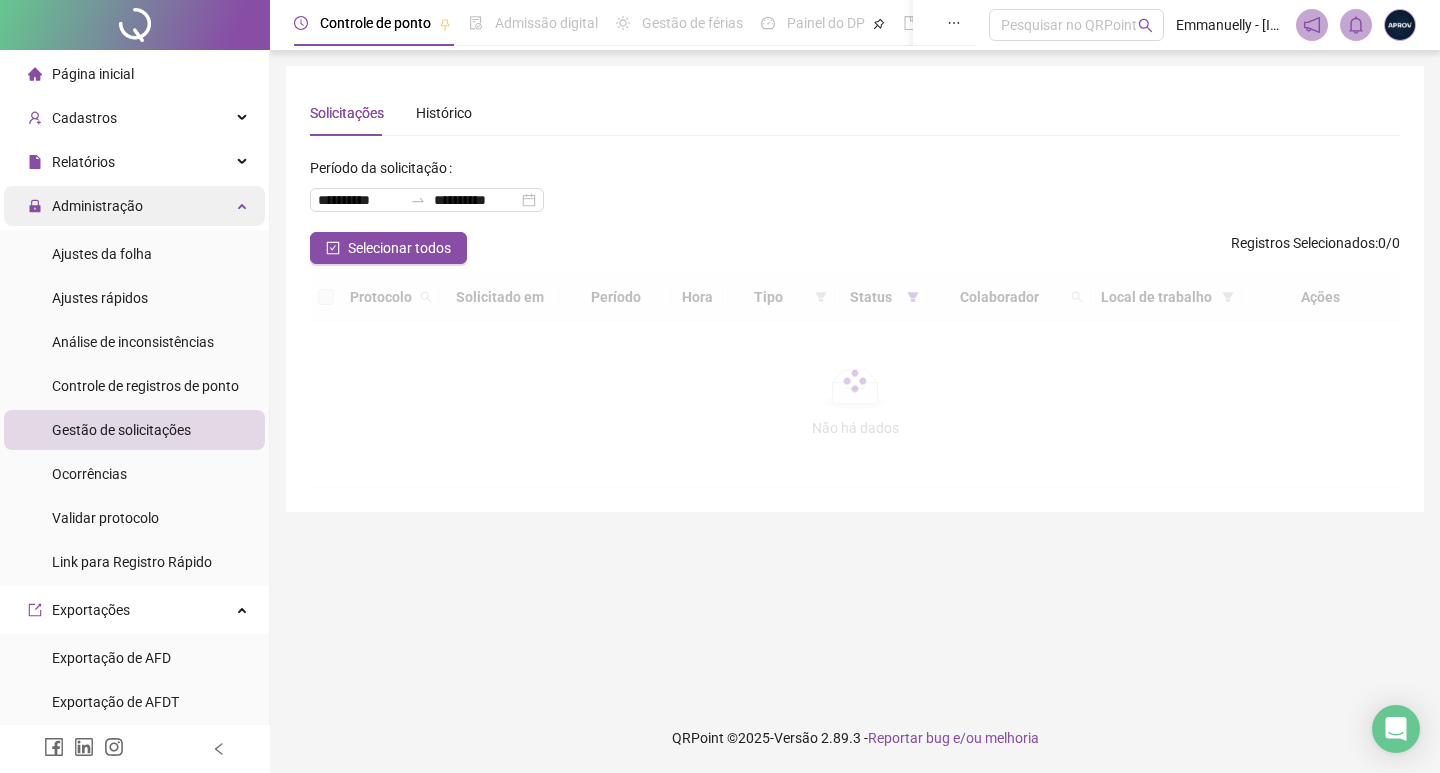 click on "Administração" at bounding box center [97, 206] 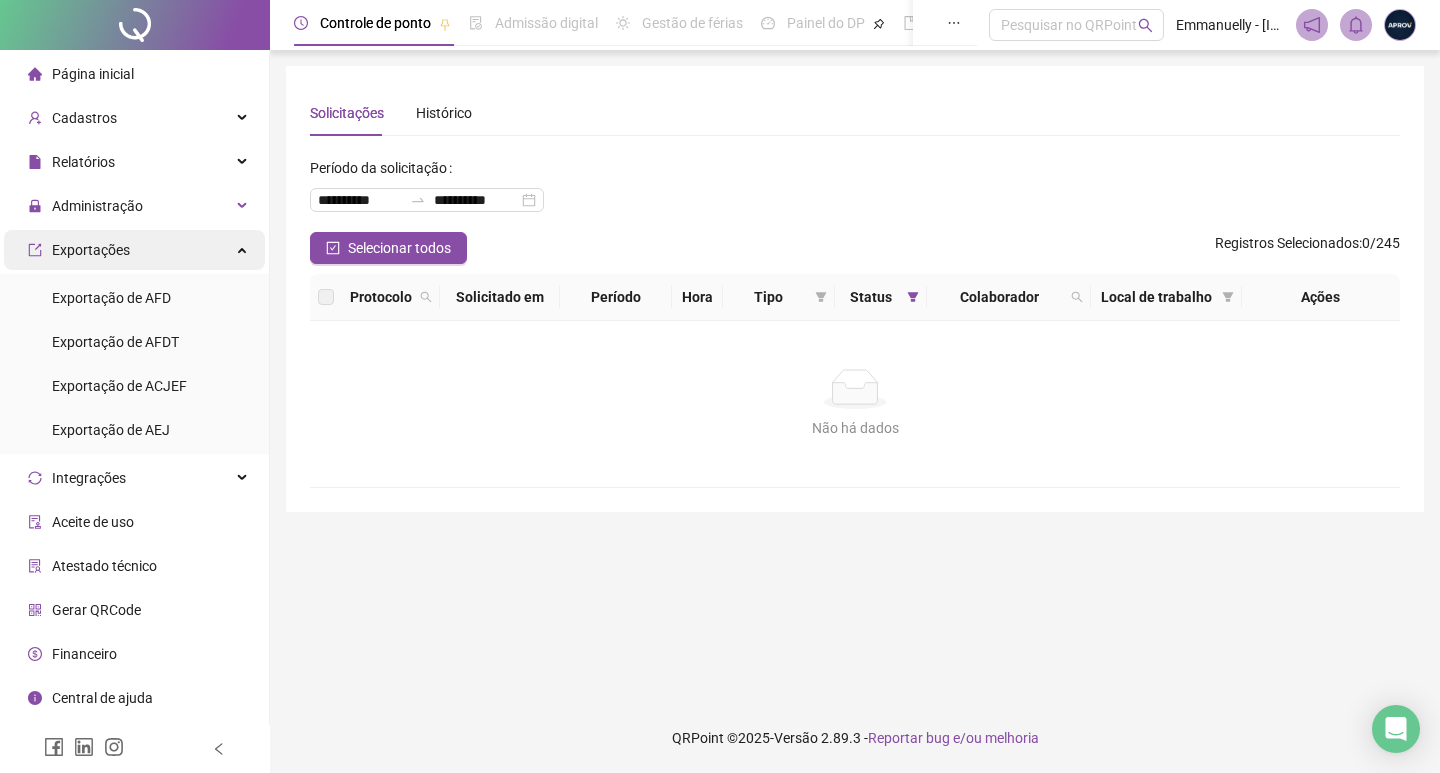 click on "Exportações" at bounding box center [134, 250] 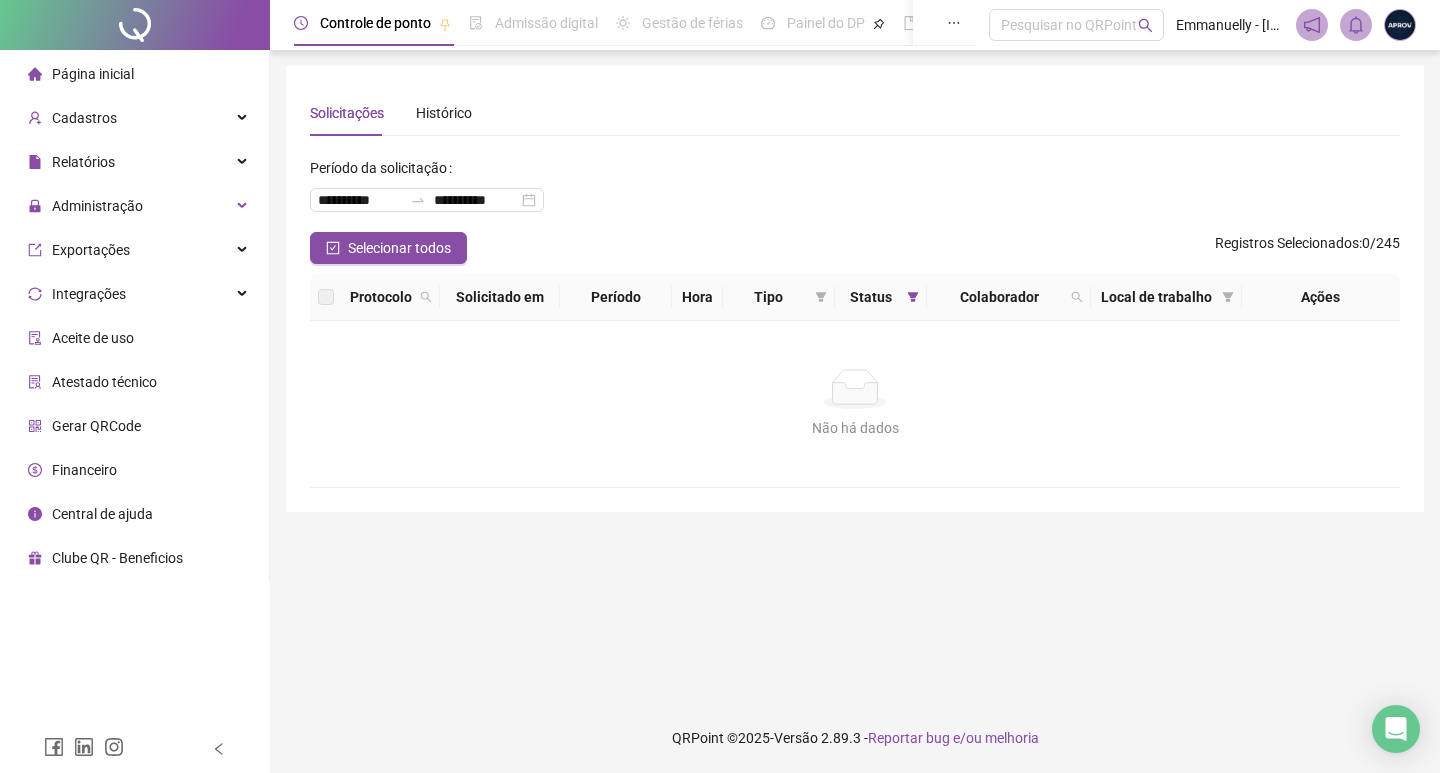 click on "Página inicial" at bounding box center [134, 74] 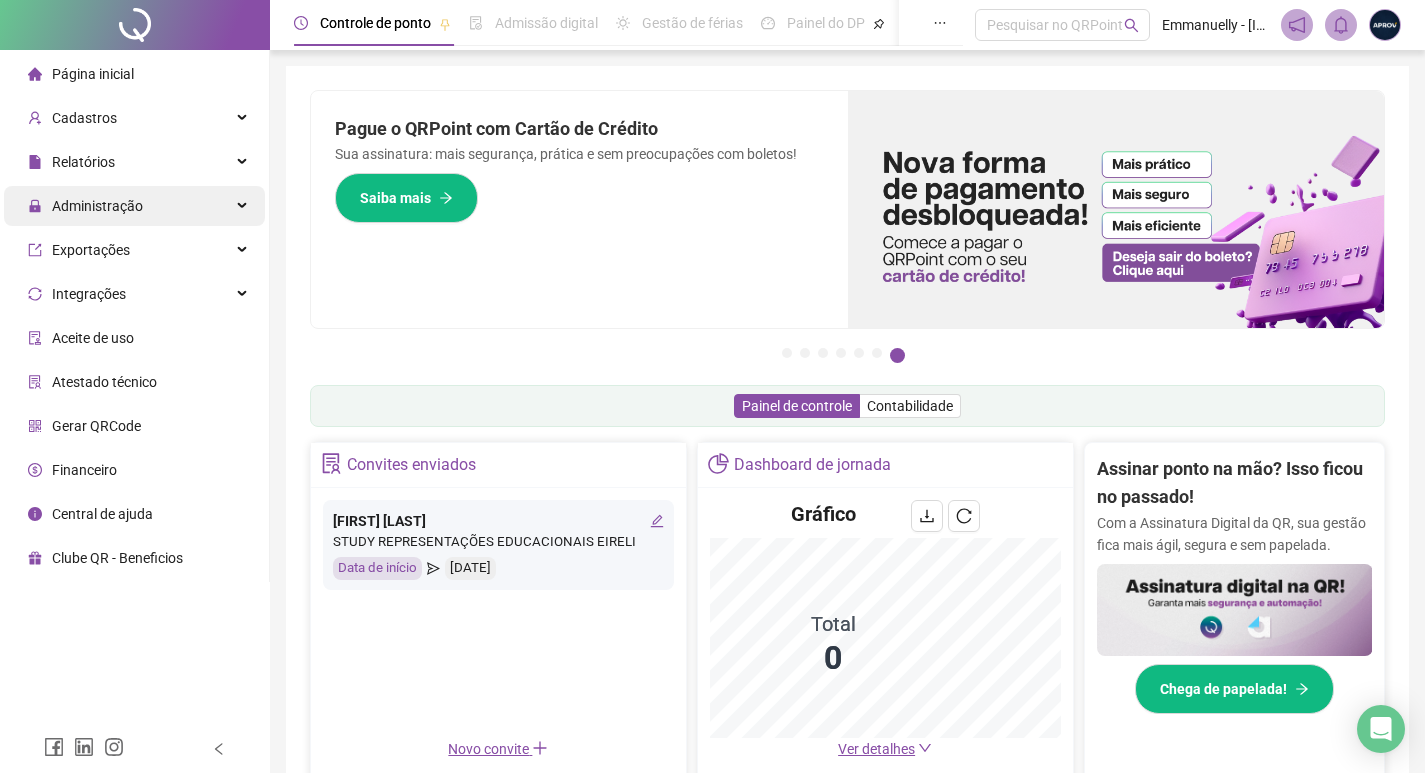 click on "Administração" at bounding box center [97, 206] 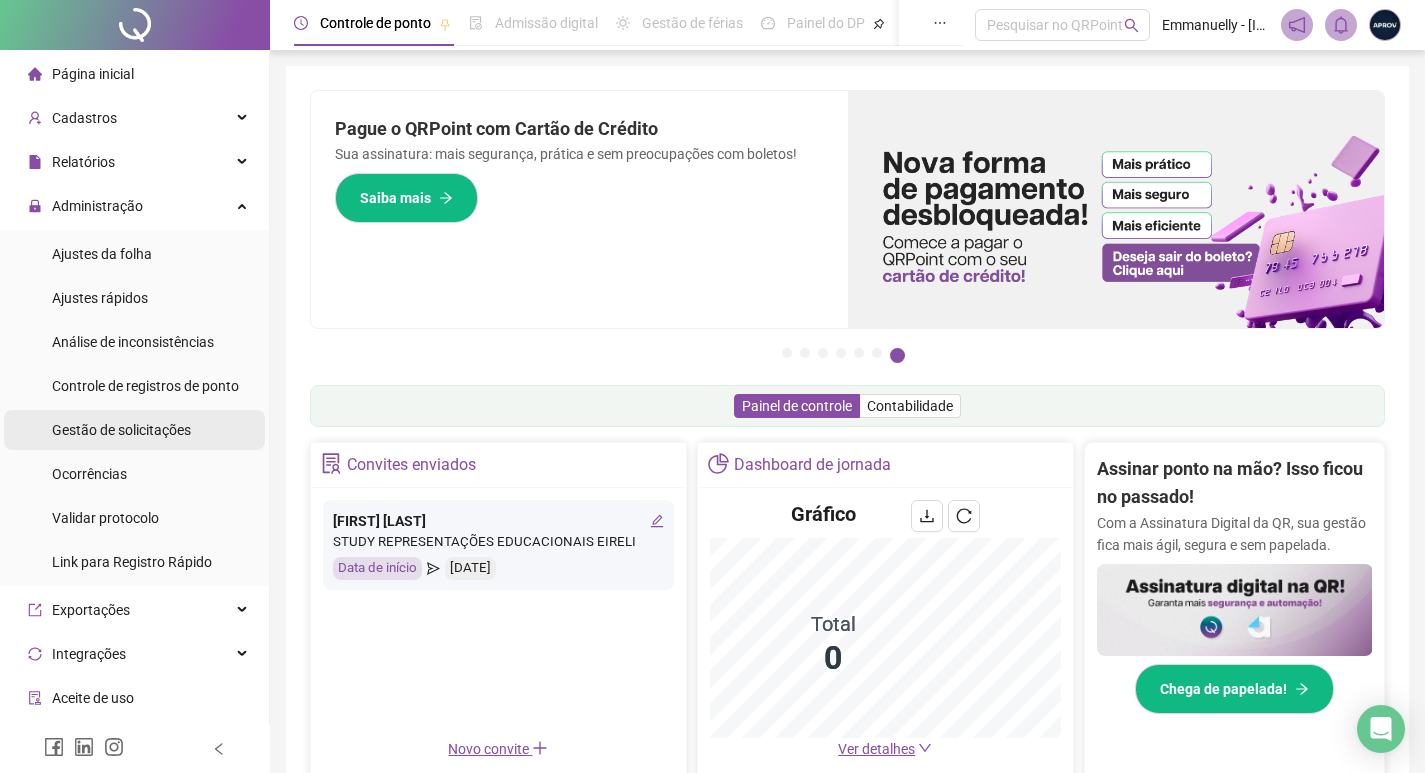 click on "Gestão de solicitações" at bounding box center (121, 430) 